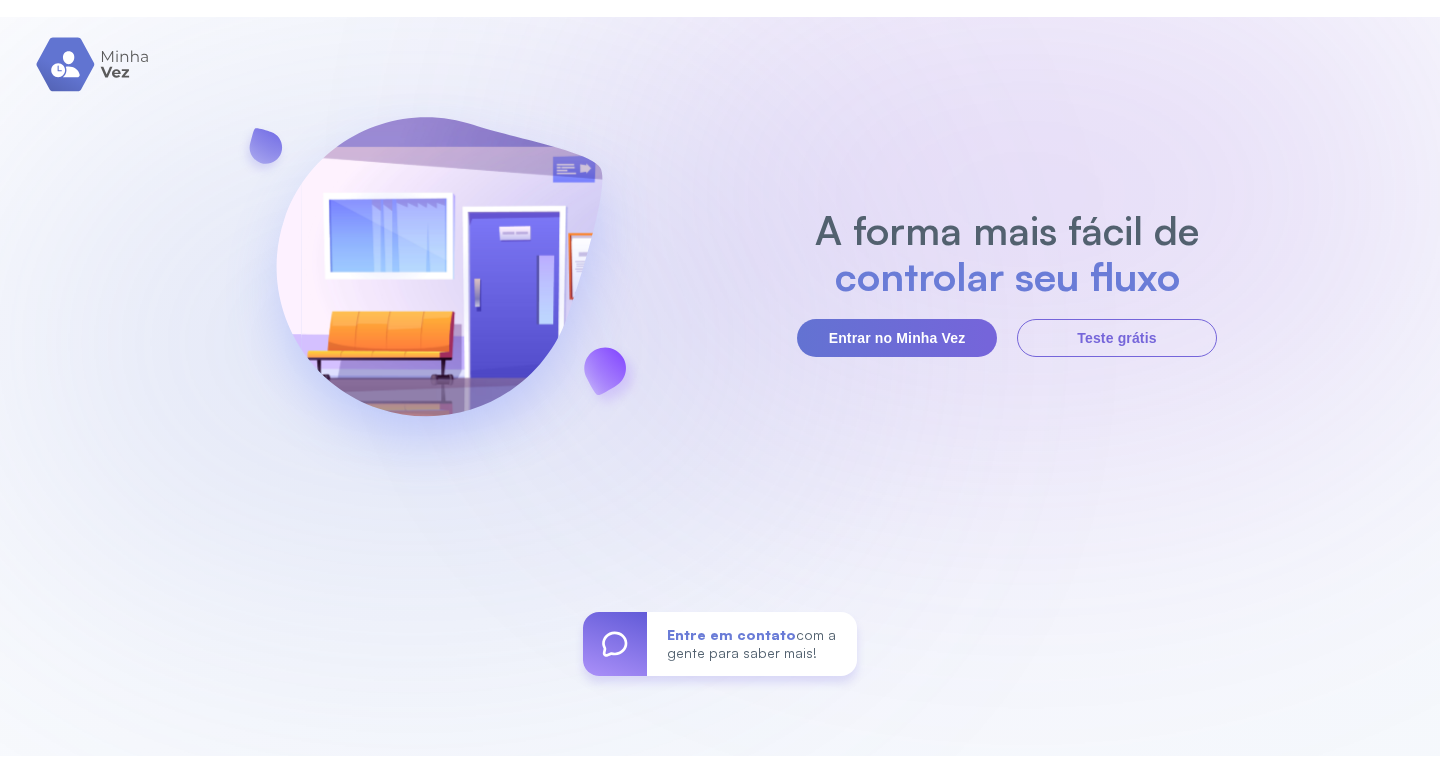 scroll, scrollTop: 0, scrollLeft: 0, axis: both 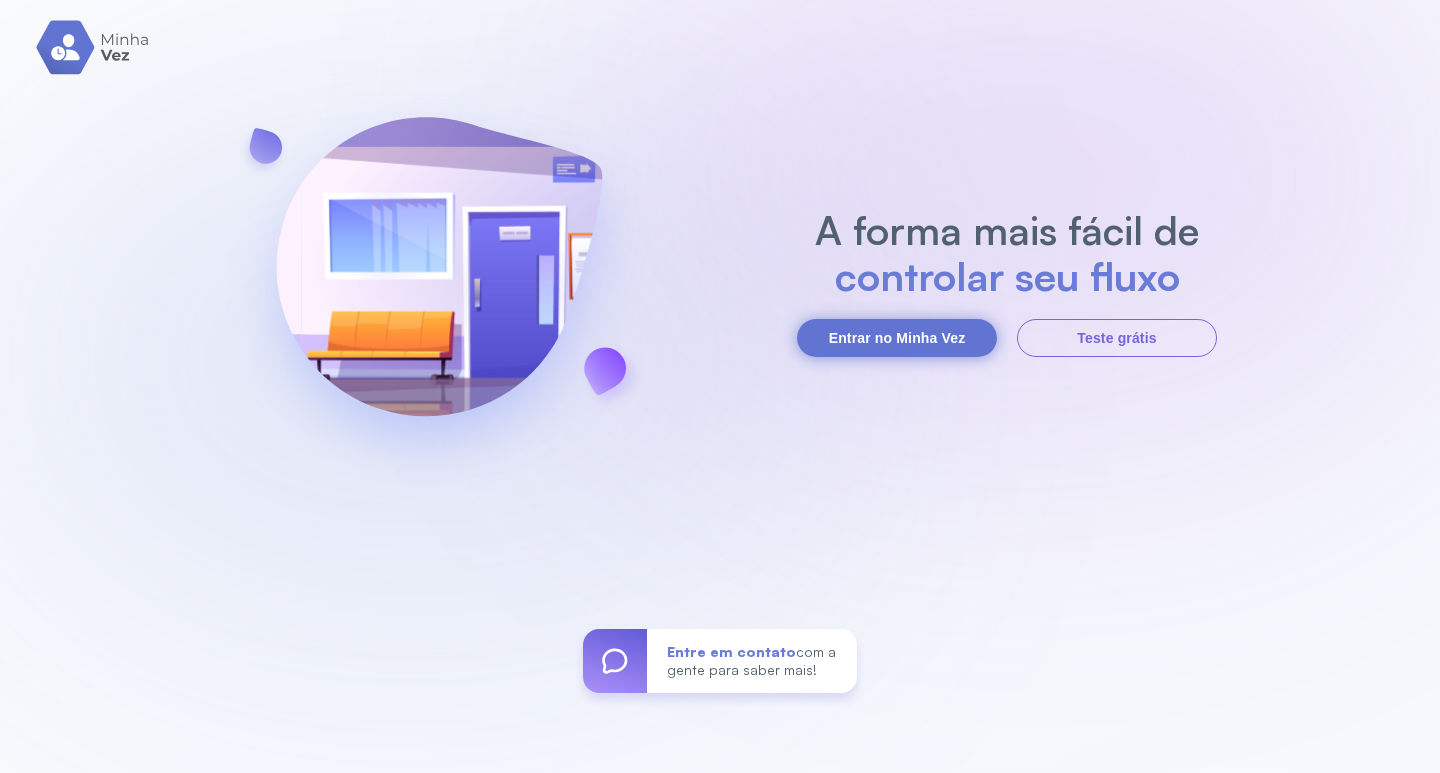 click on "Entrar no Minha Vez" at bounding box center [897, 338] 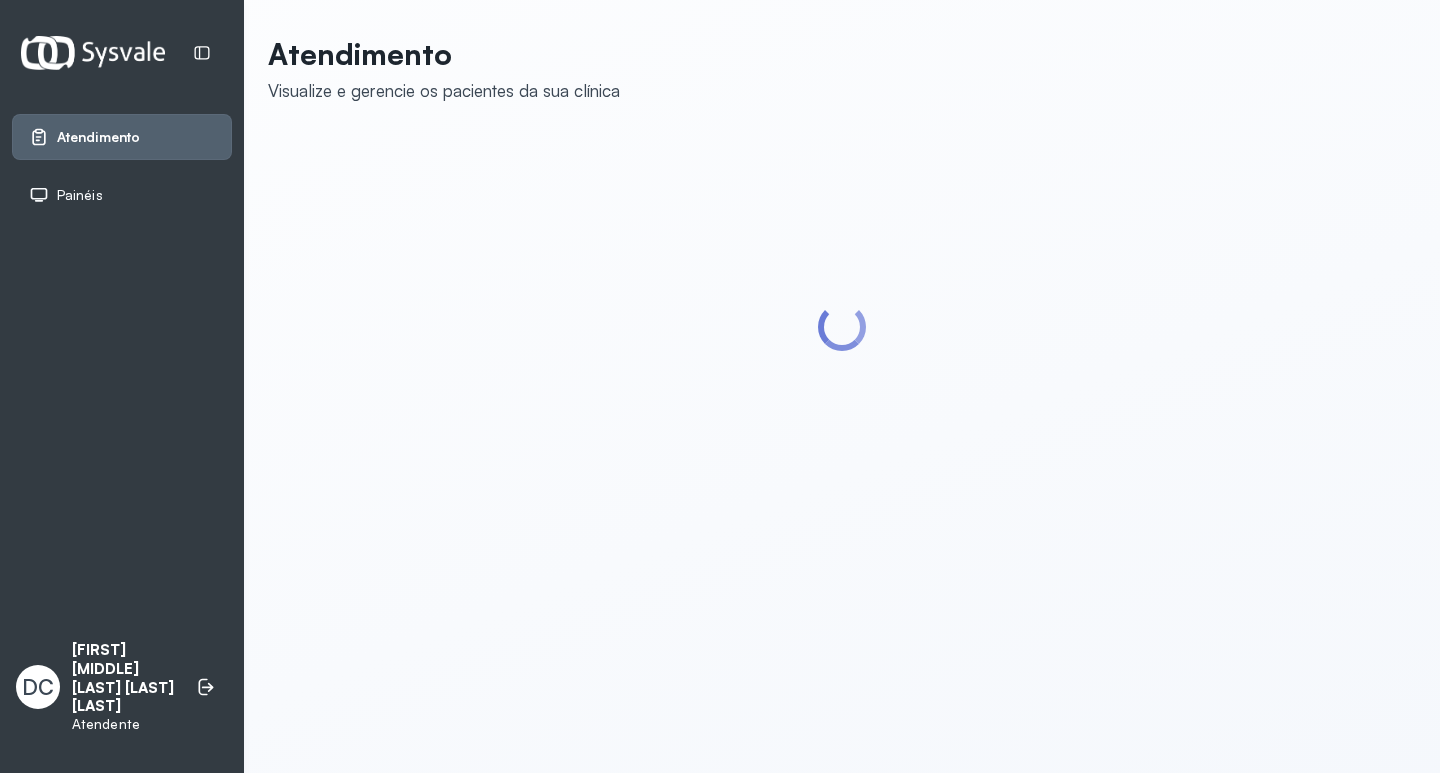 scroll, scrollTop: 0, scrollLeft: 0, axis: both 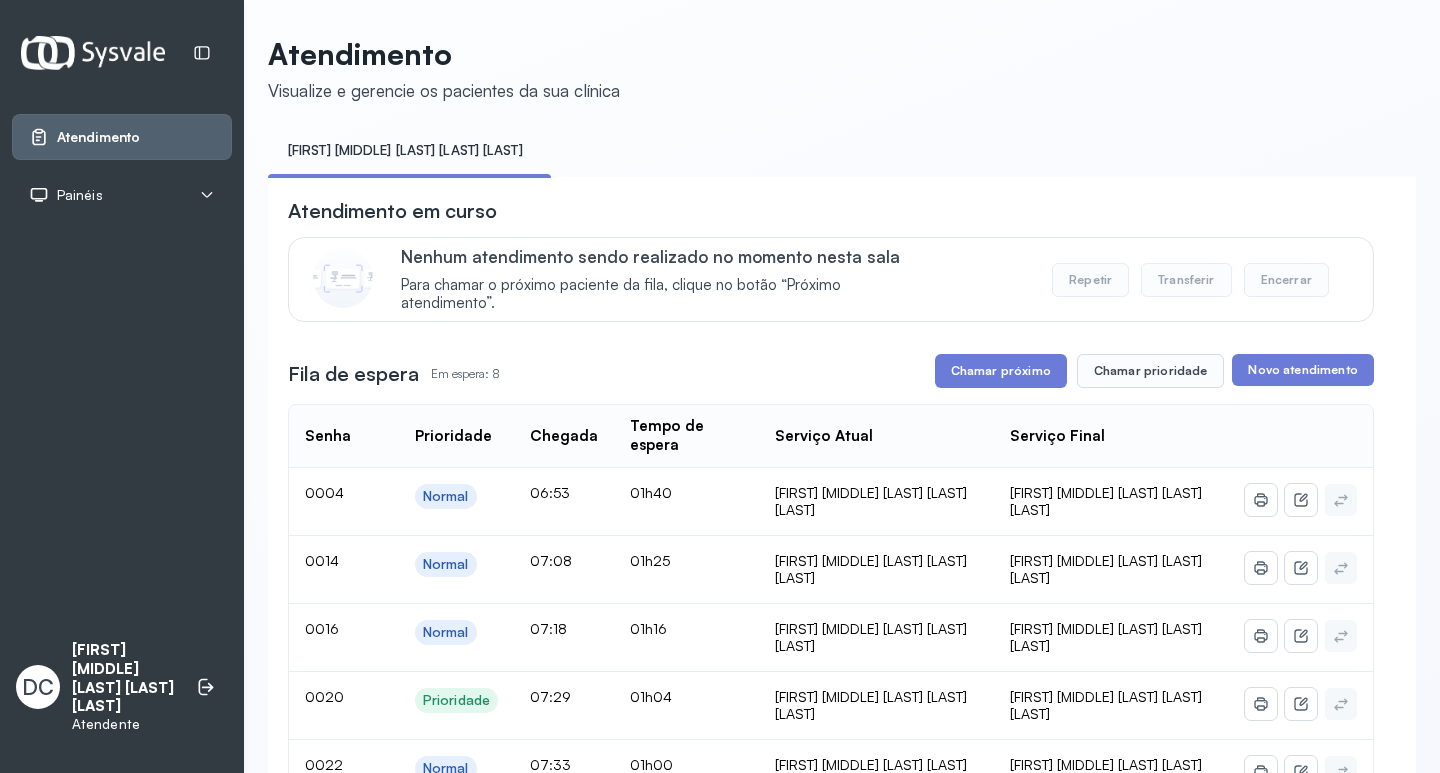 click on "Clínico Geral Dr. [LAST]" at bounding box center [831, 279] 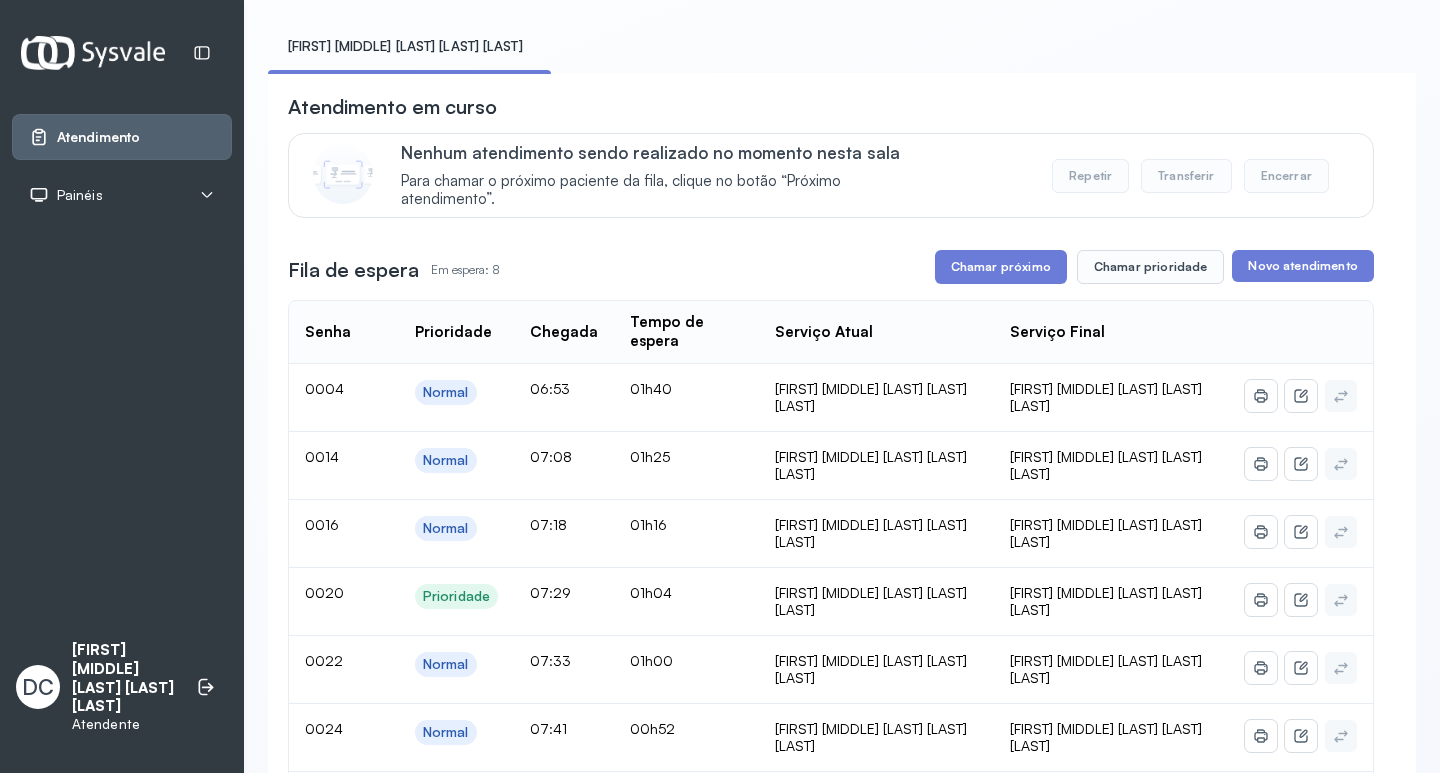 scroll, scrollTop: 300, scrollLeft: 0, axis: vertical 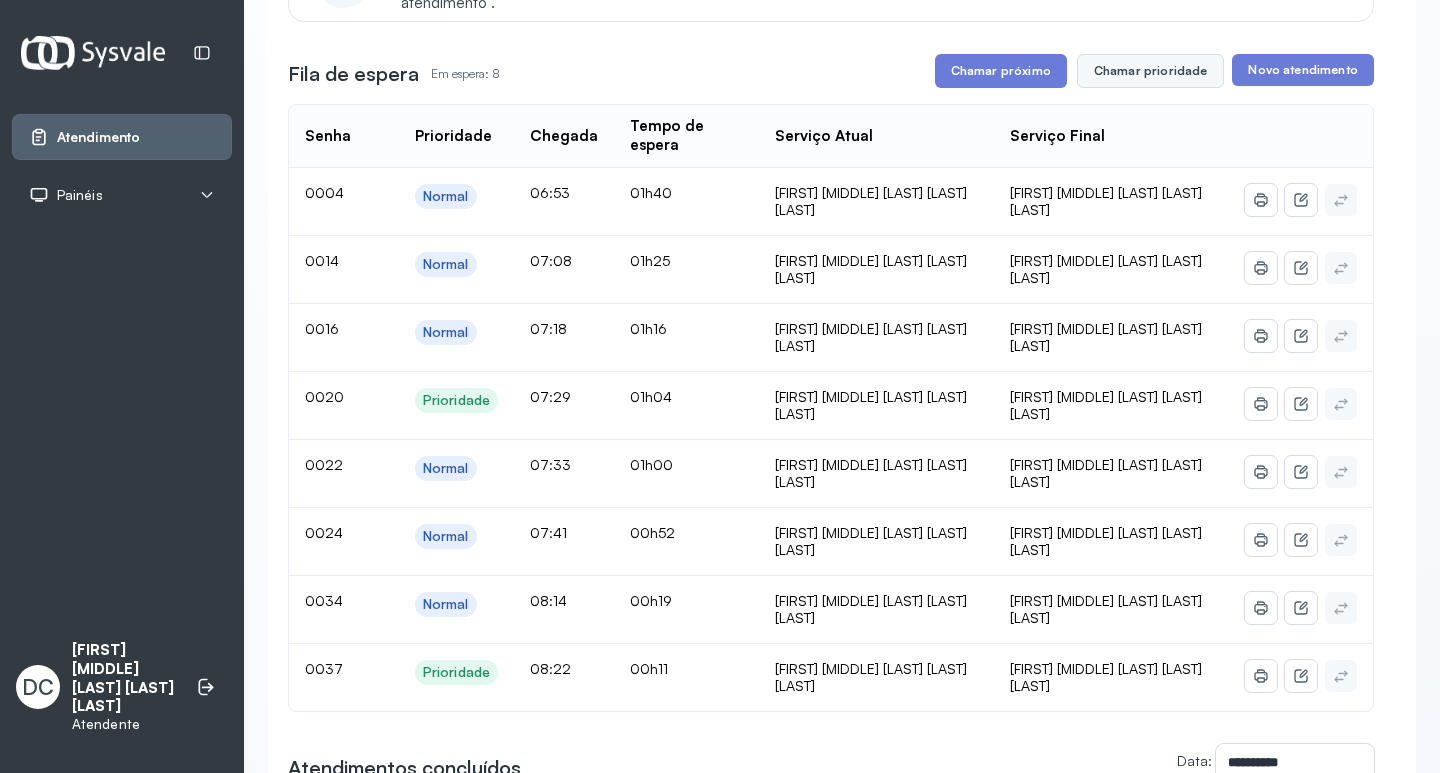 click on "Chamar prioridade" at bounding box center [1151, 71] 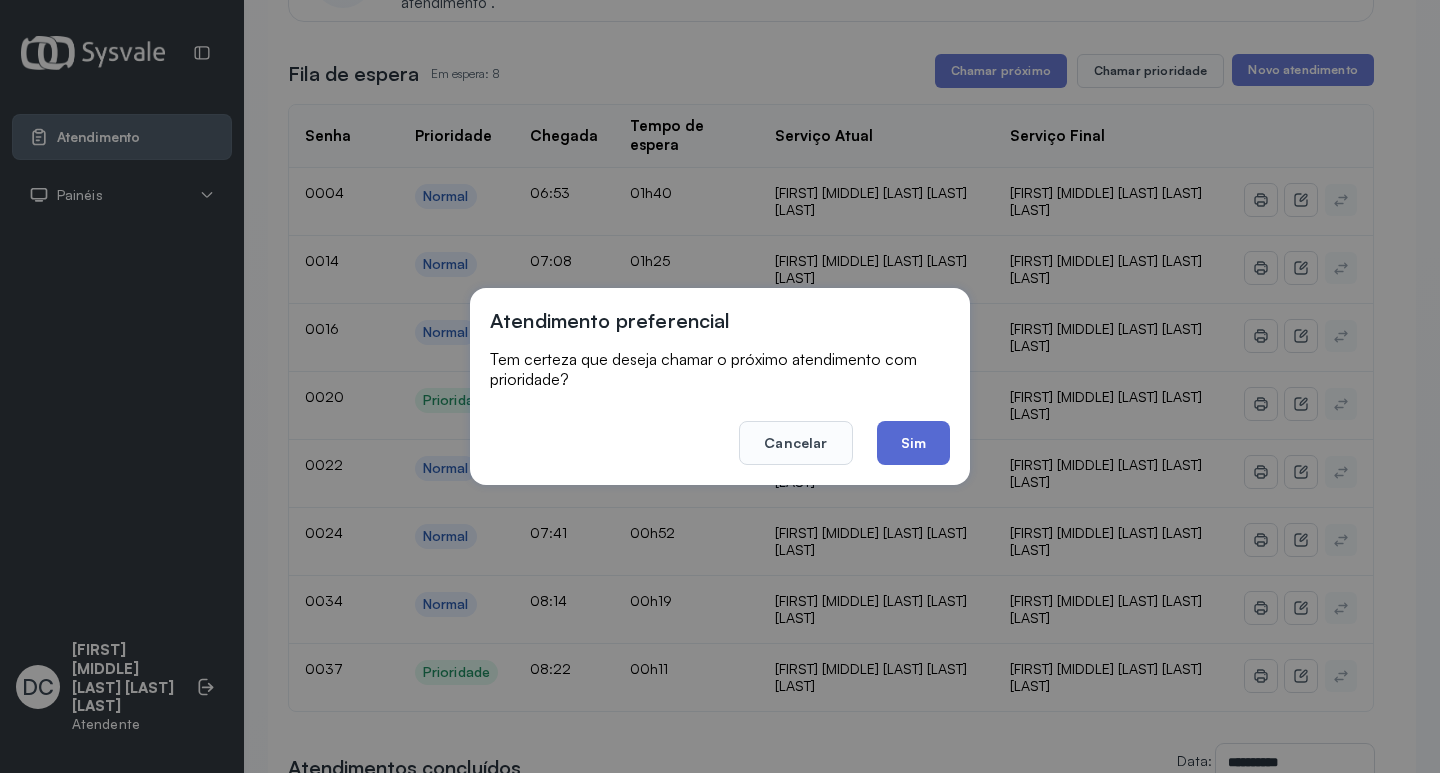 click on "Sim" 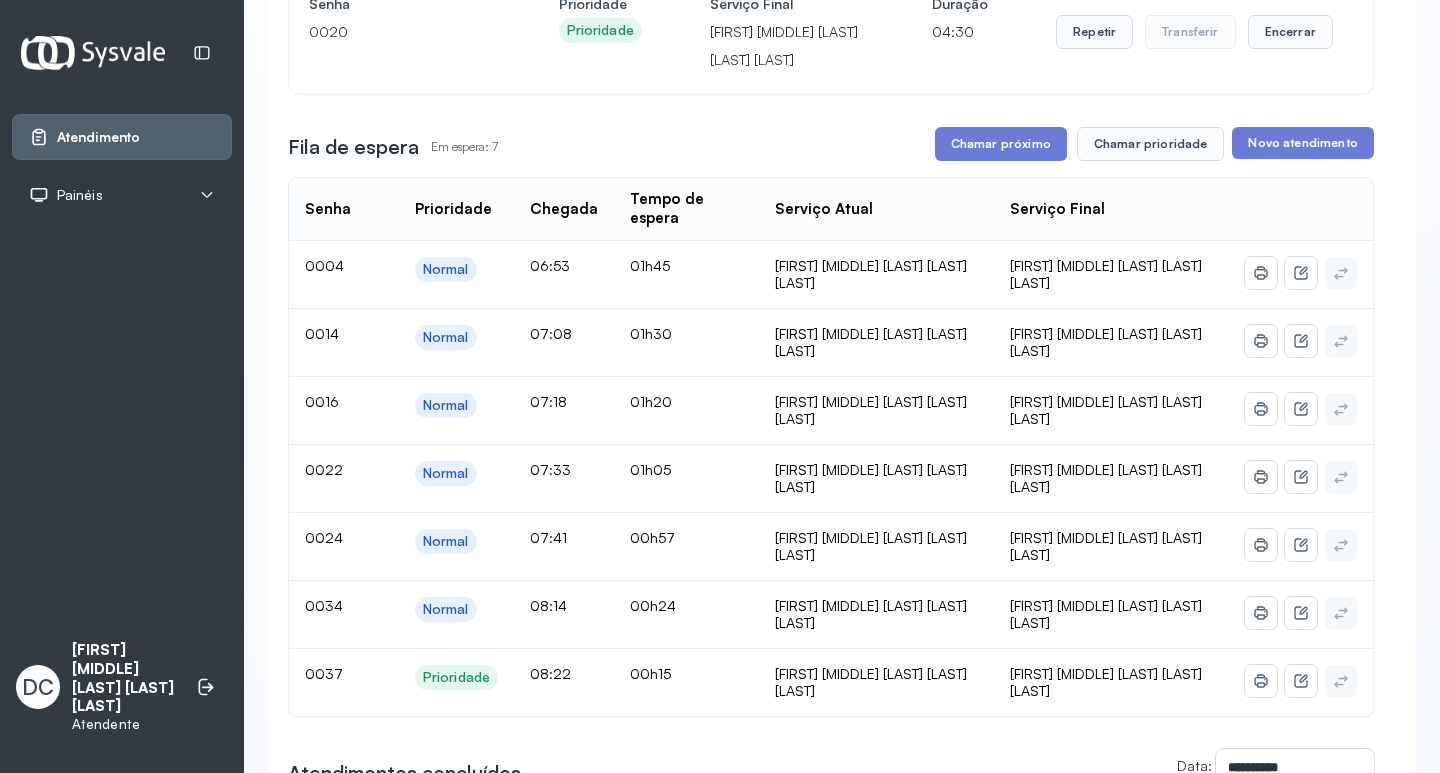 scroll, scrollTop: 300, scrollLeft: 0, axis: vertical 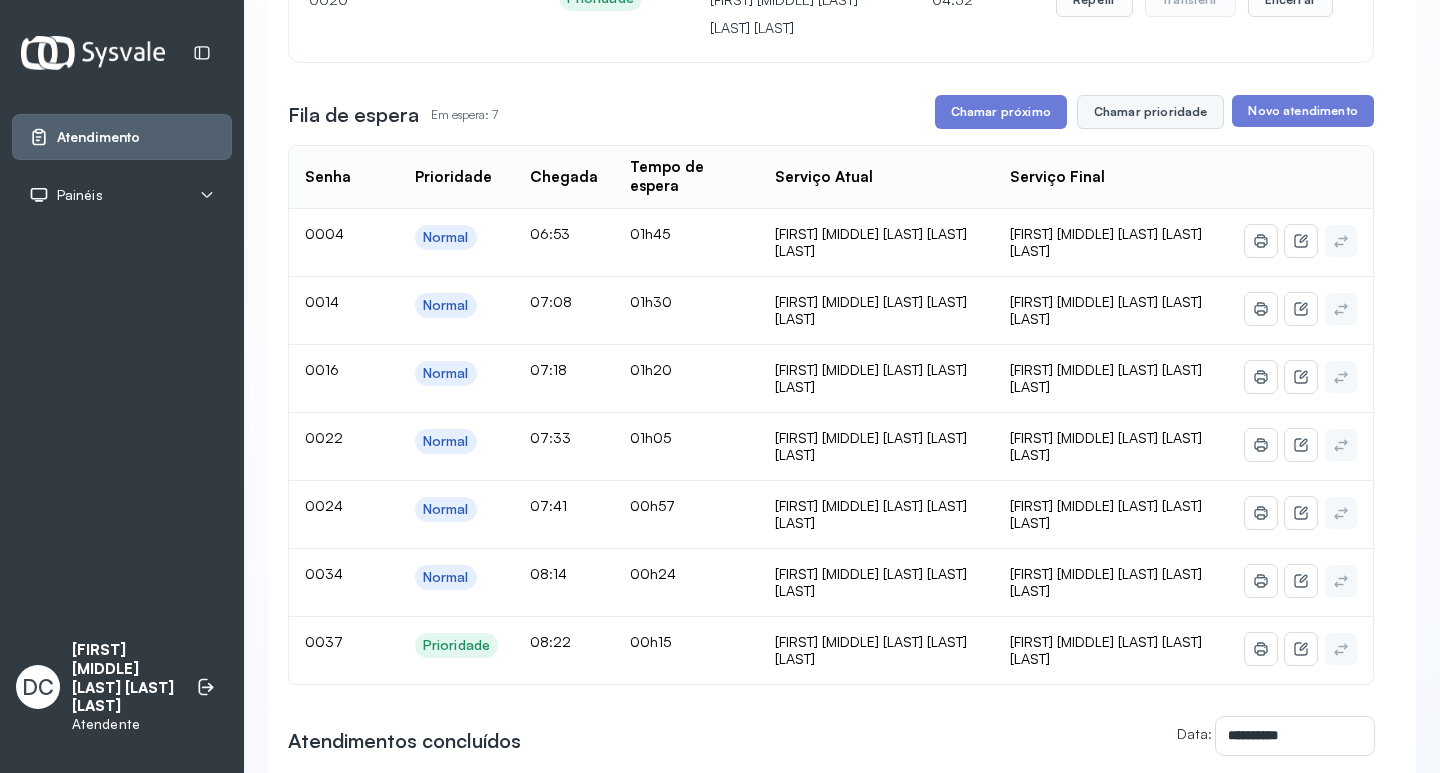 click on "Chamar prioridade" at bounding box center [1151, 112] 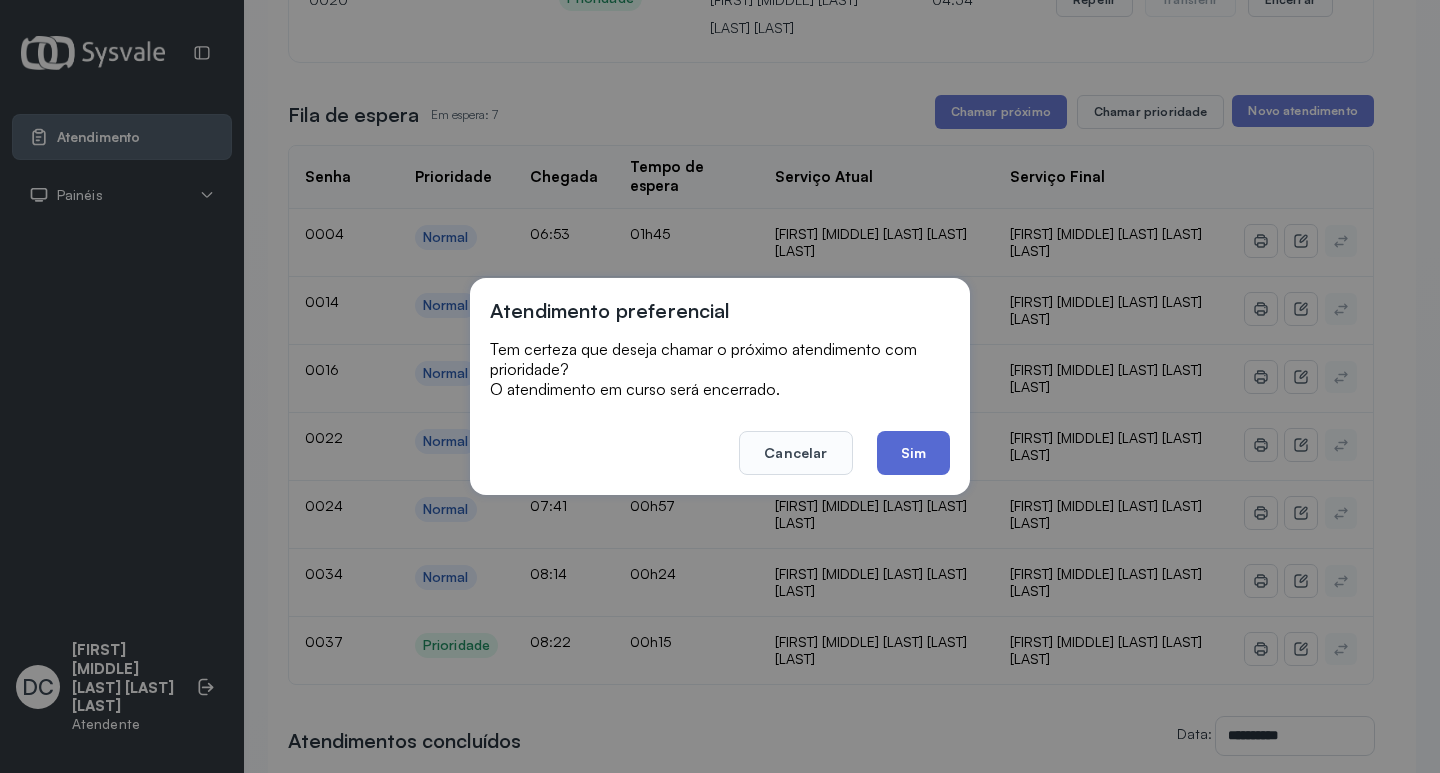click on "Sim" 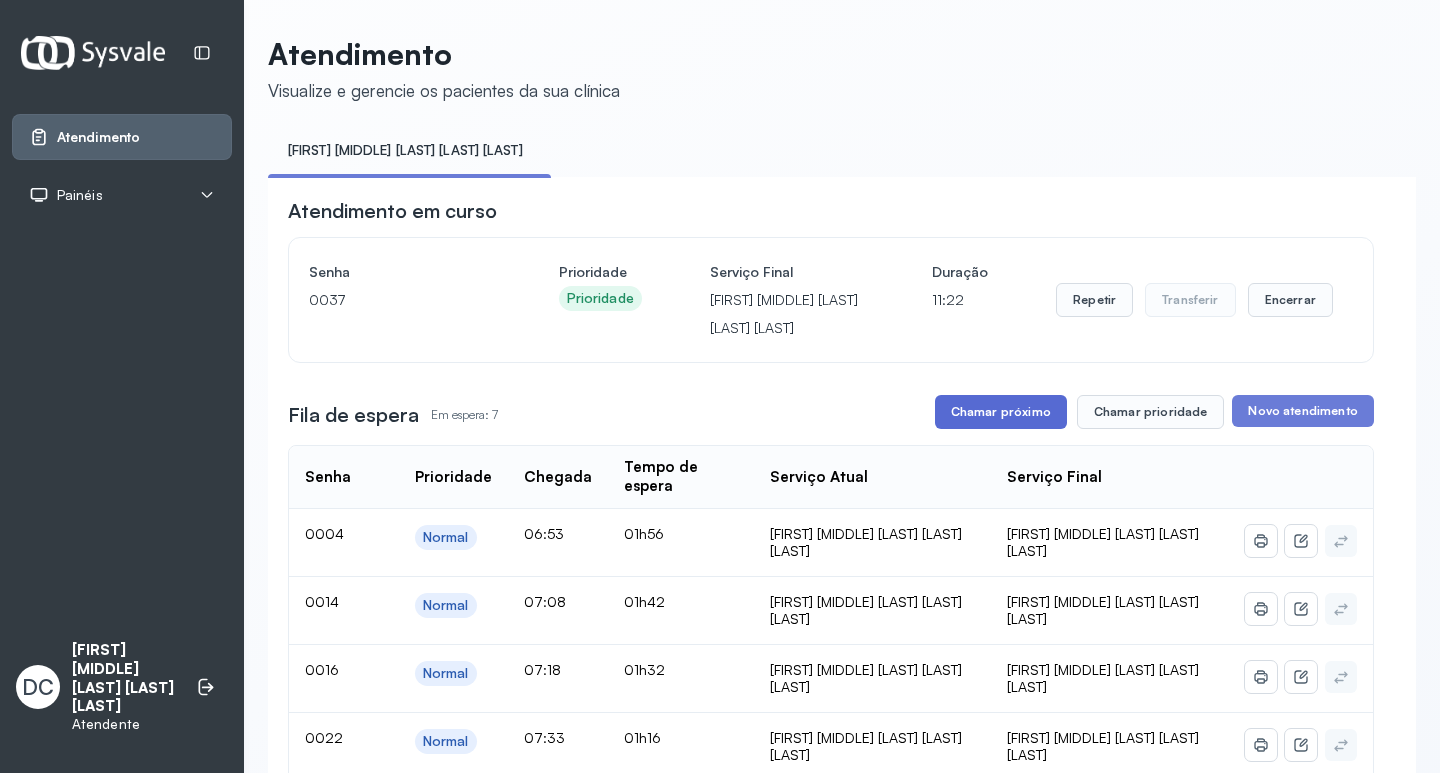click on "Chamar próximo" at bounding box center (1001, 412) 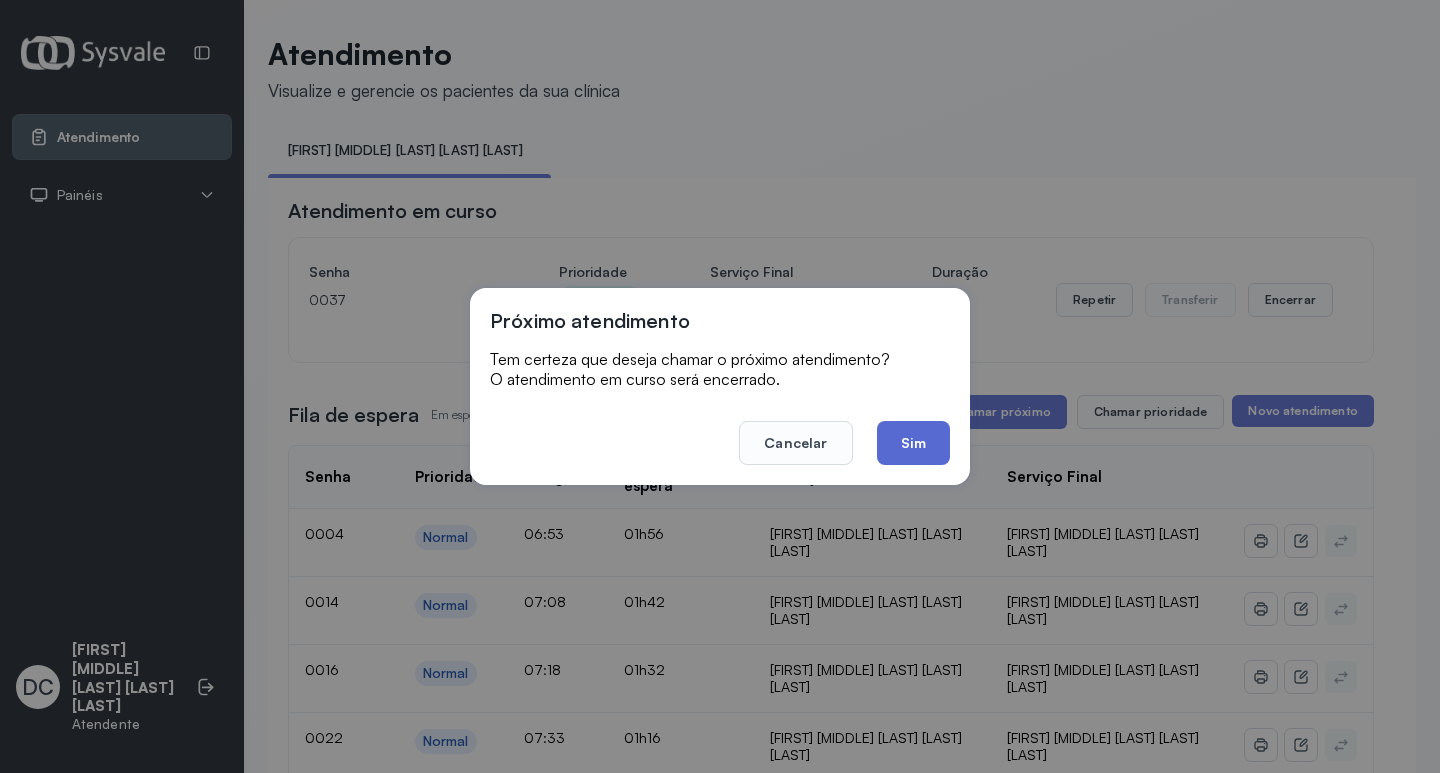 click on "Sim" 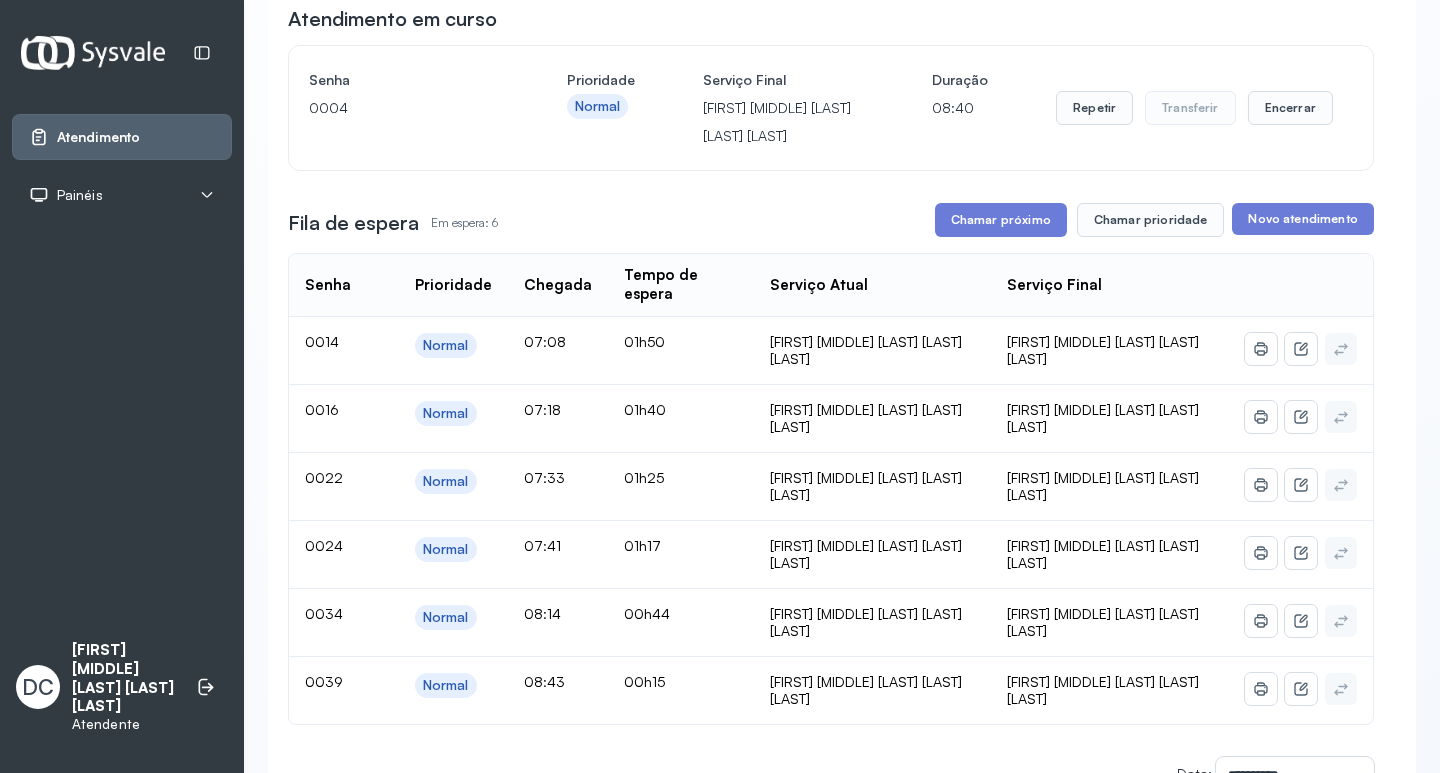 scroll, scrollTop: 200, scrollLeft: 0, axis: vertical 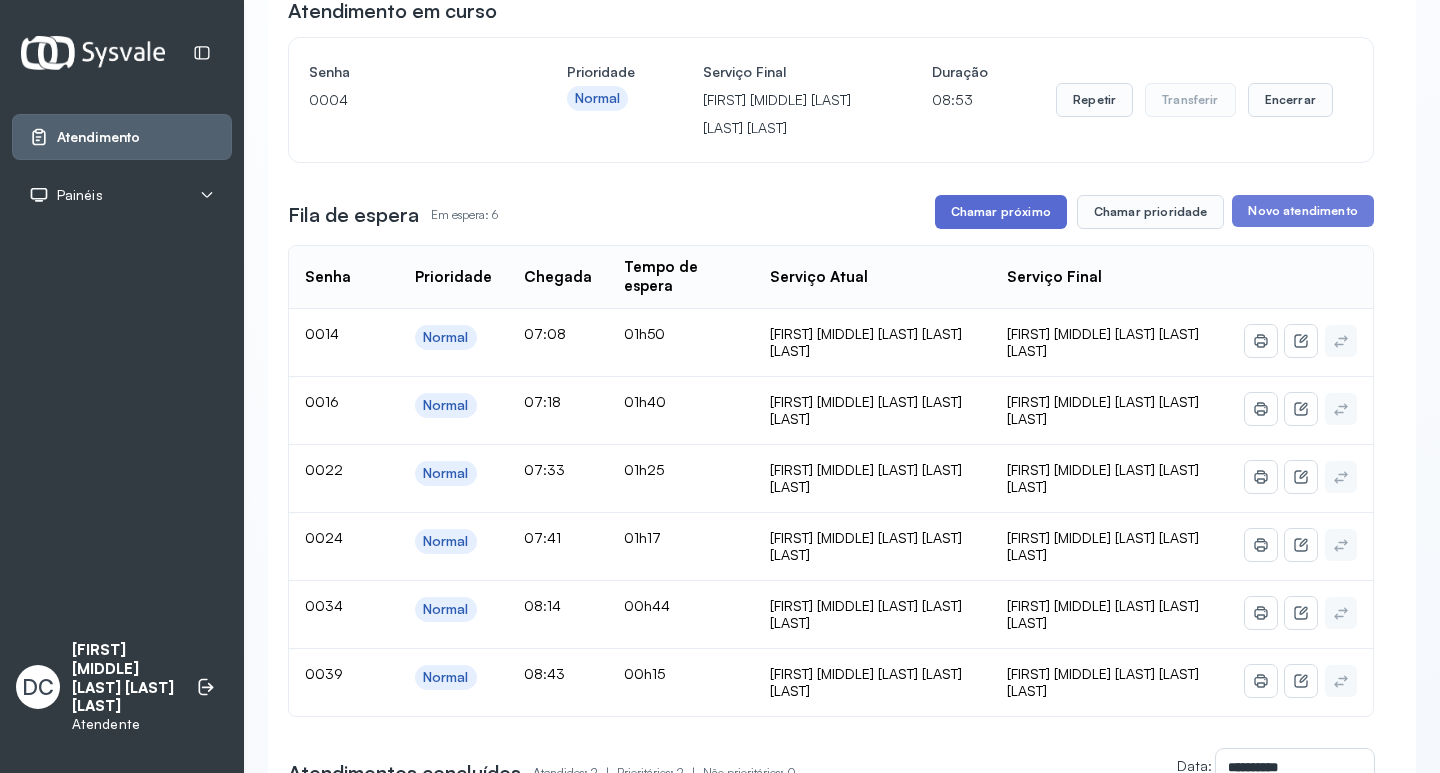 click on "Chamar próximo" at bounding box center (1001, 212) 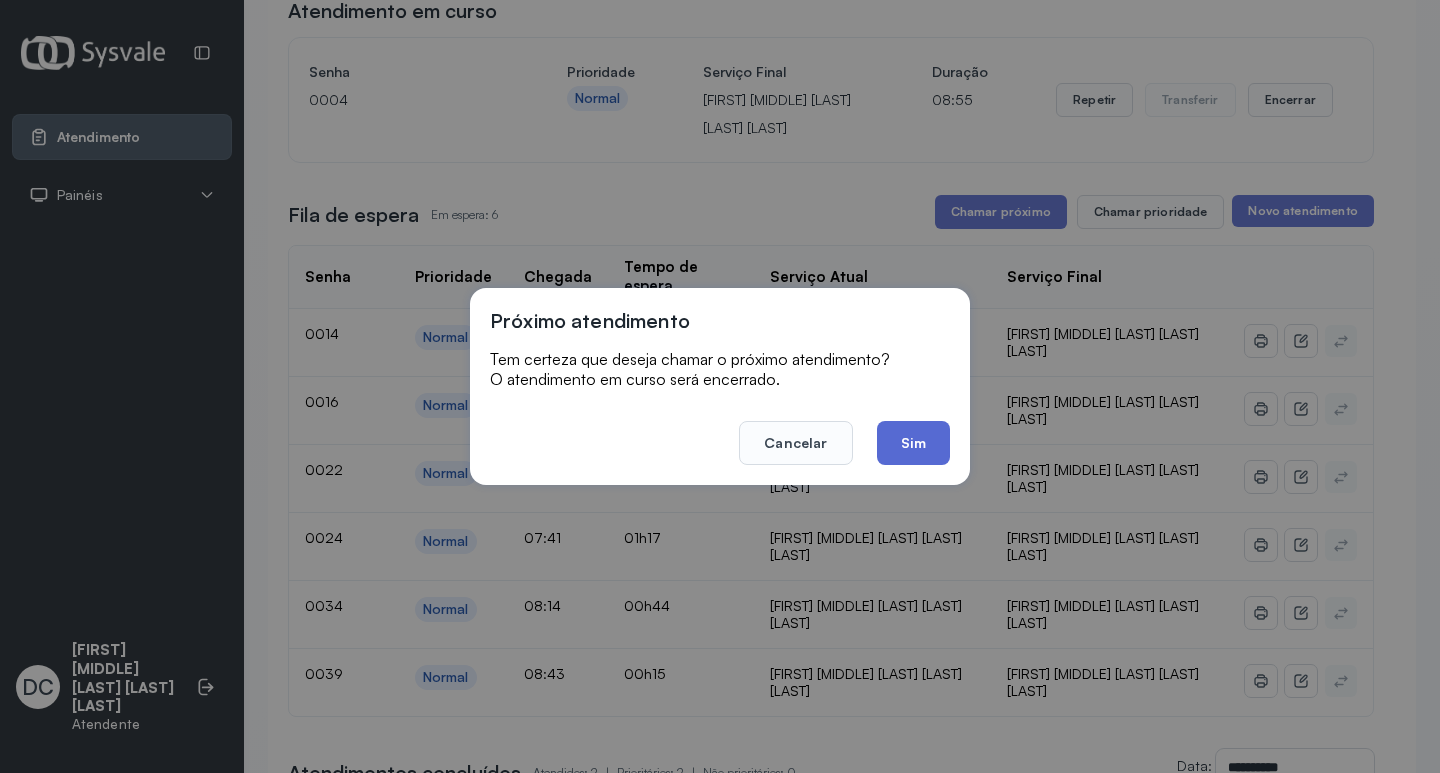 click on "Sim" 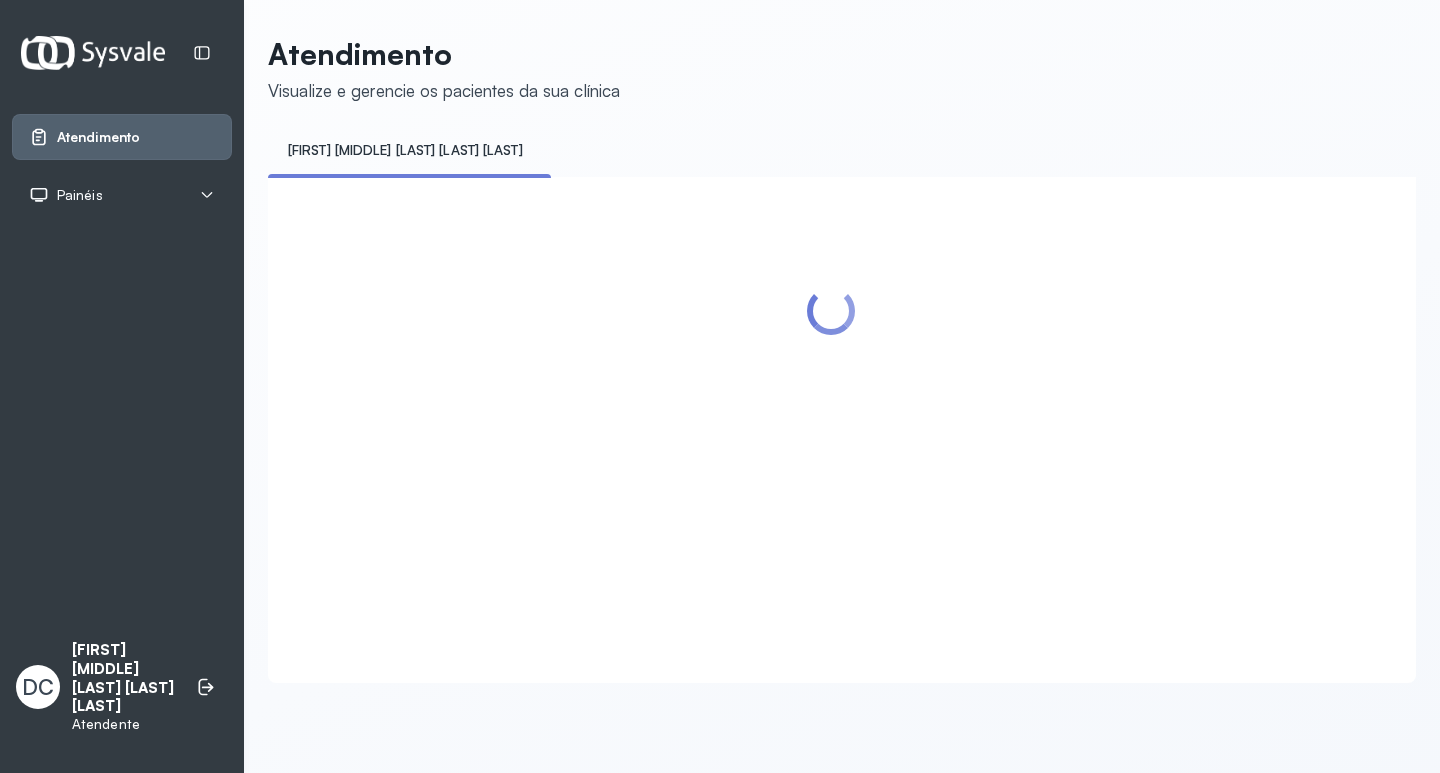 scroll, scrollTop: 0, scrollLeft: 0, axis: both 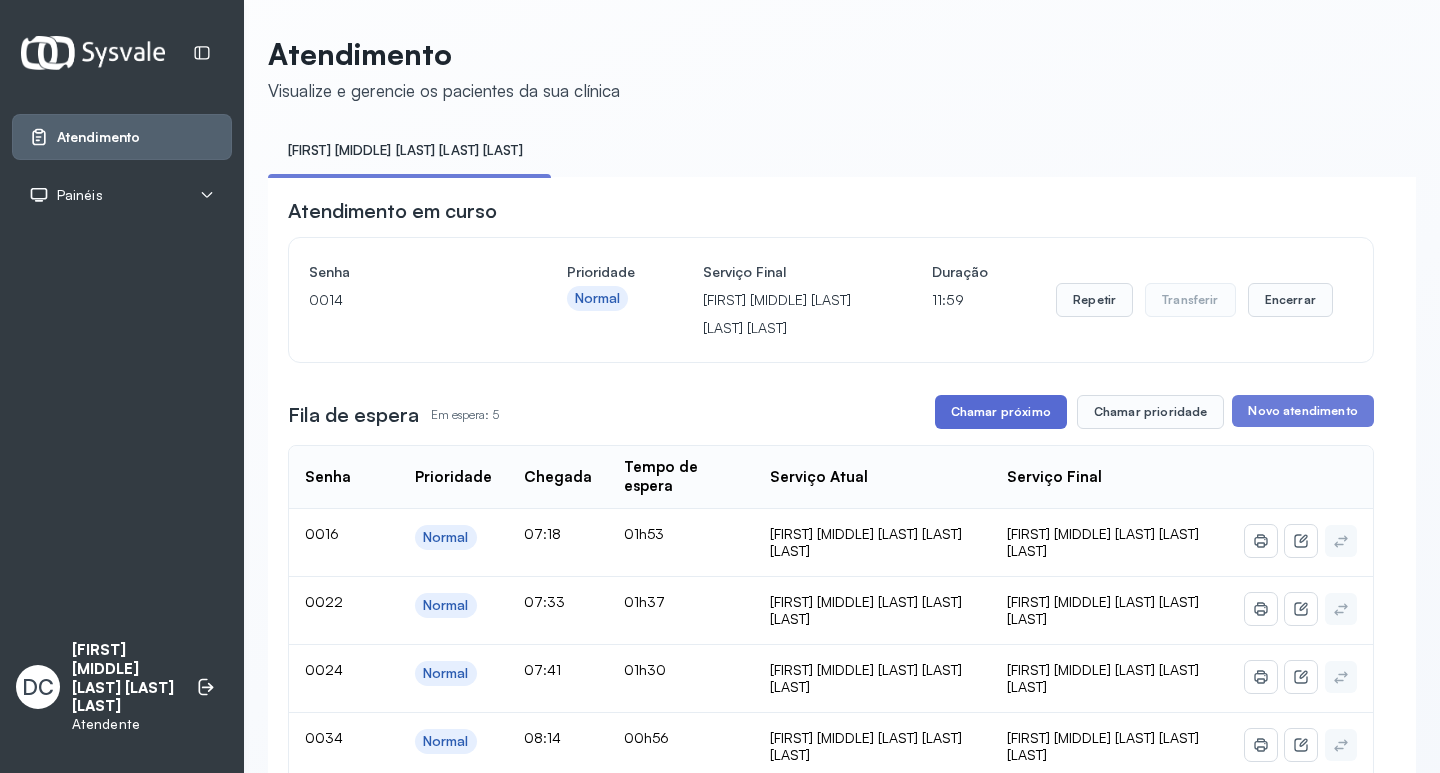 click on "Chamar próximo" at bounding box center (1001, 412) 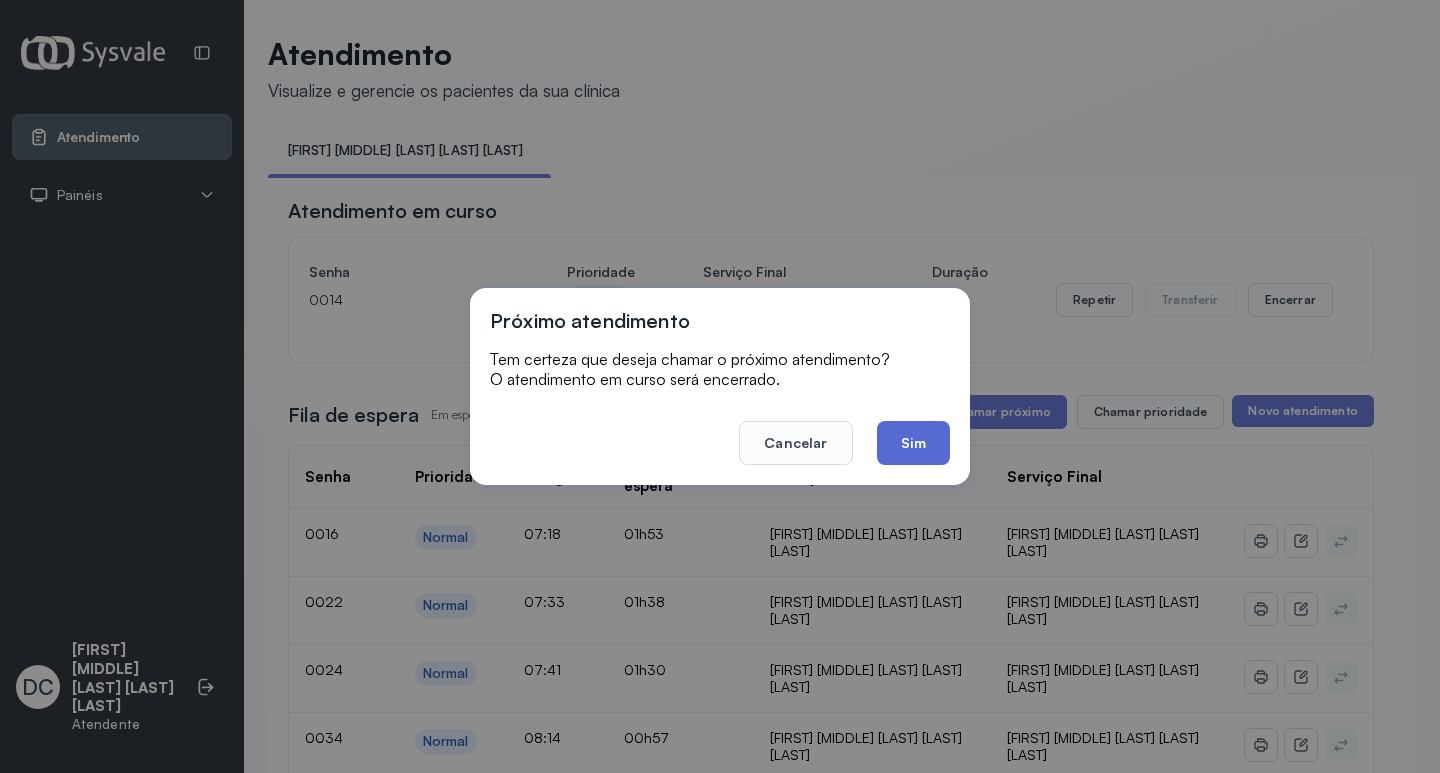 click on "Sim" 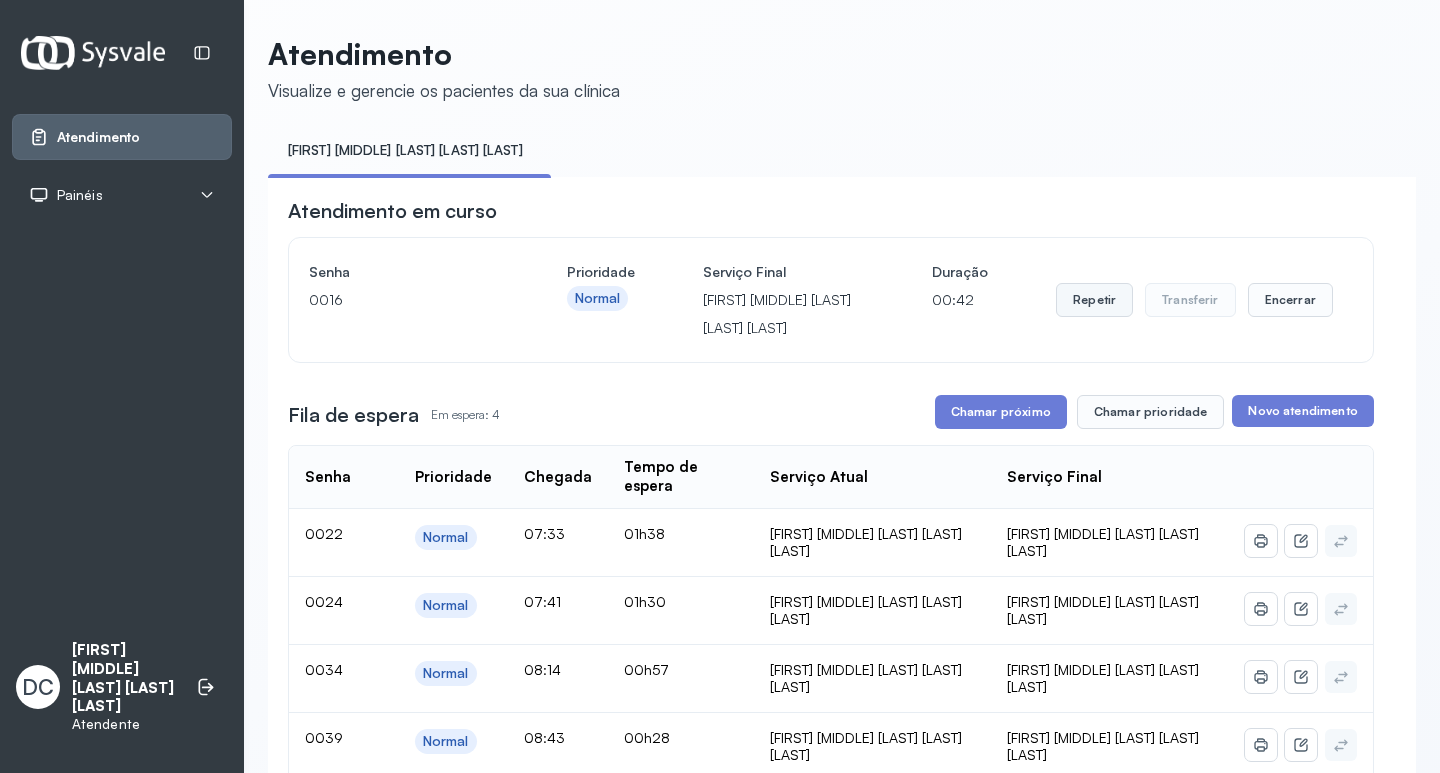 click on "Repetir" at bounding box center (1094, 300) 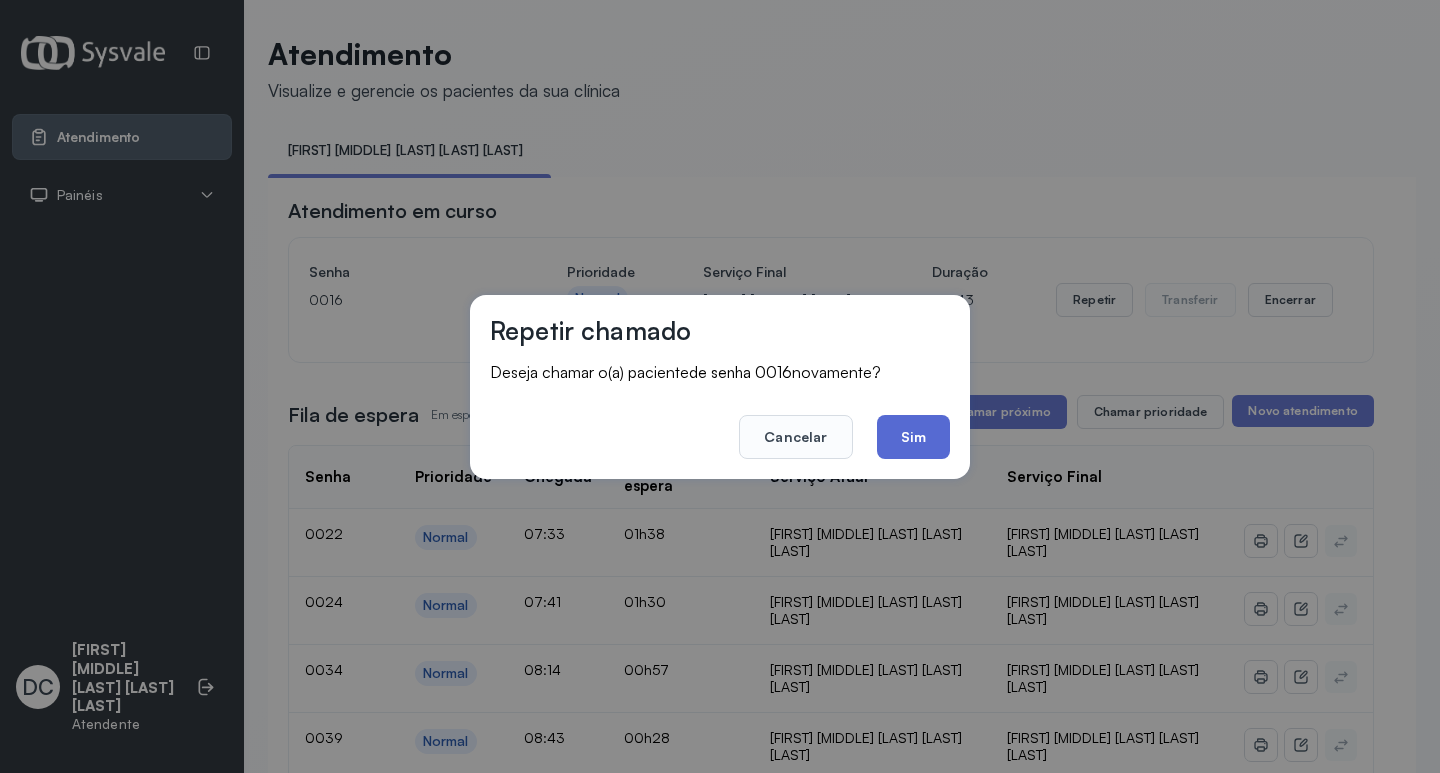 click on "Sim" 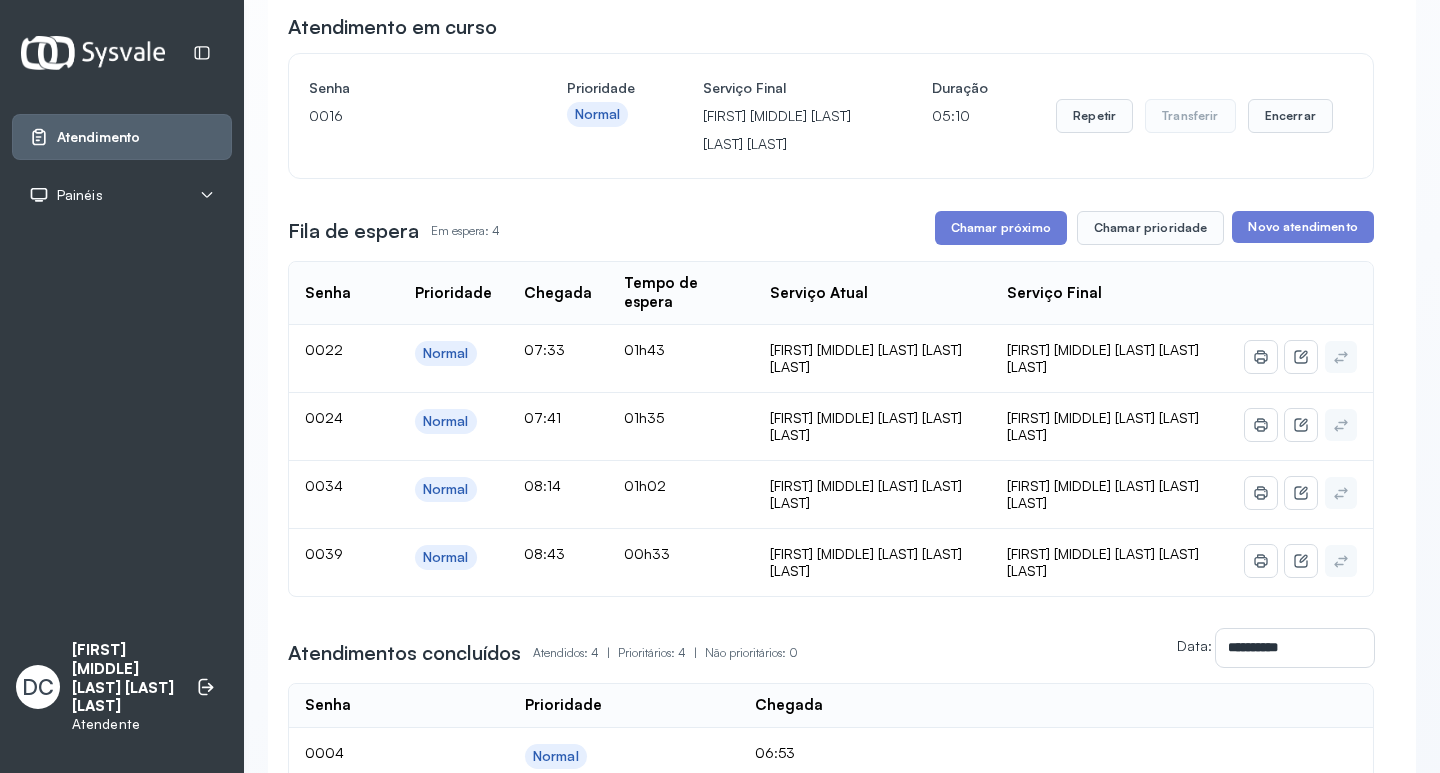 scroll, scrollTop: 200, scrollLeft: 0, axis: vertical 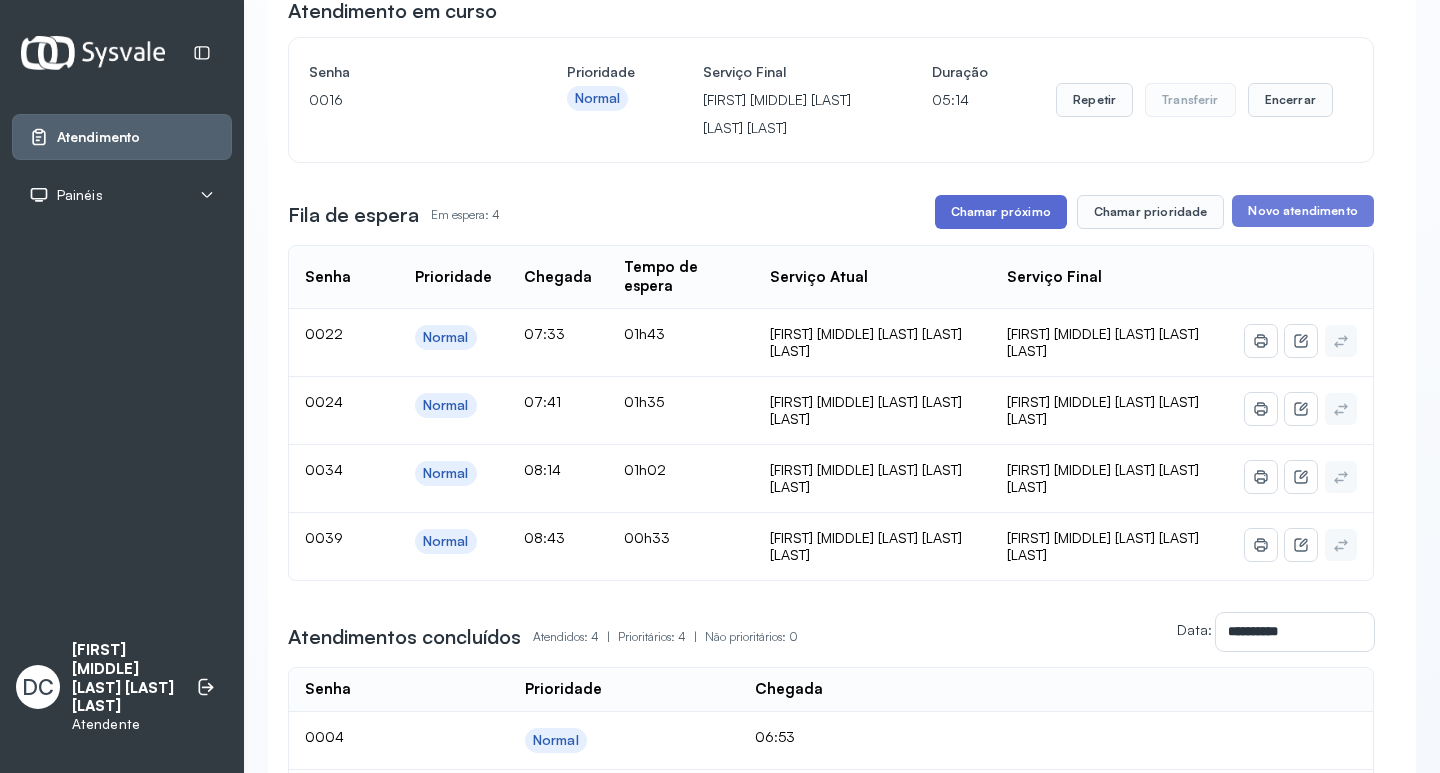 click on "Chamar próximo" at bounding box center [1001, 212] 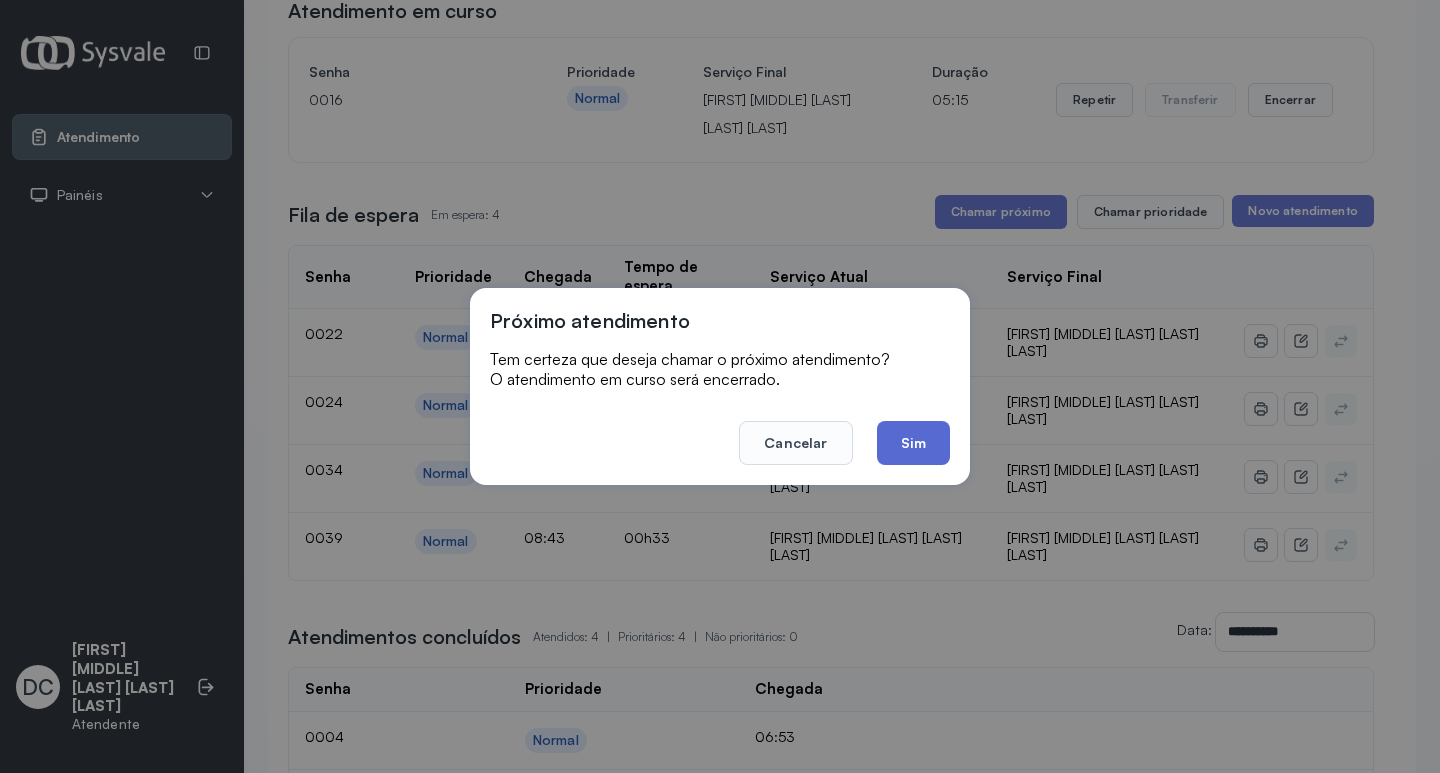 click on "Sim" 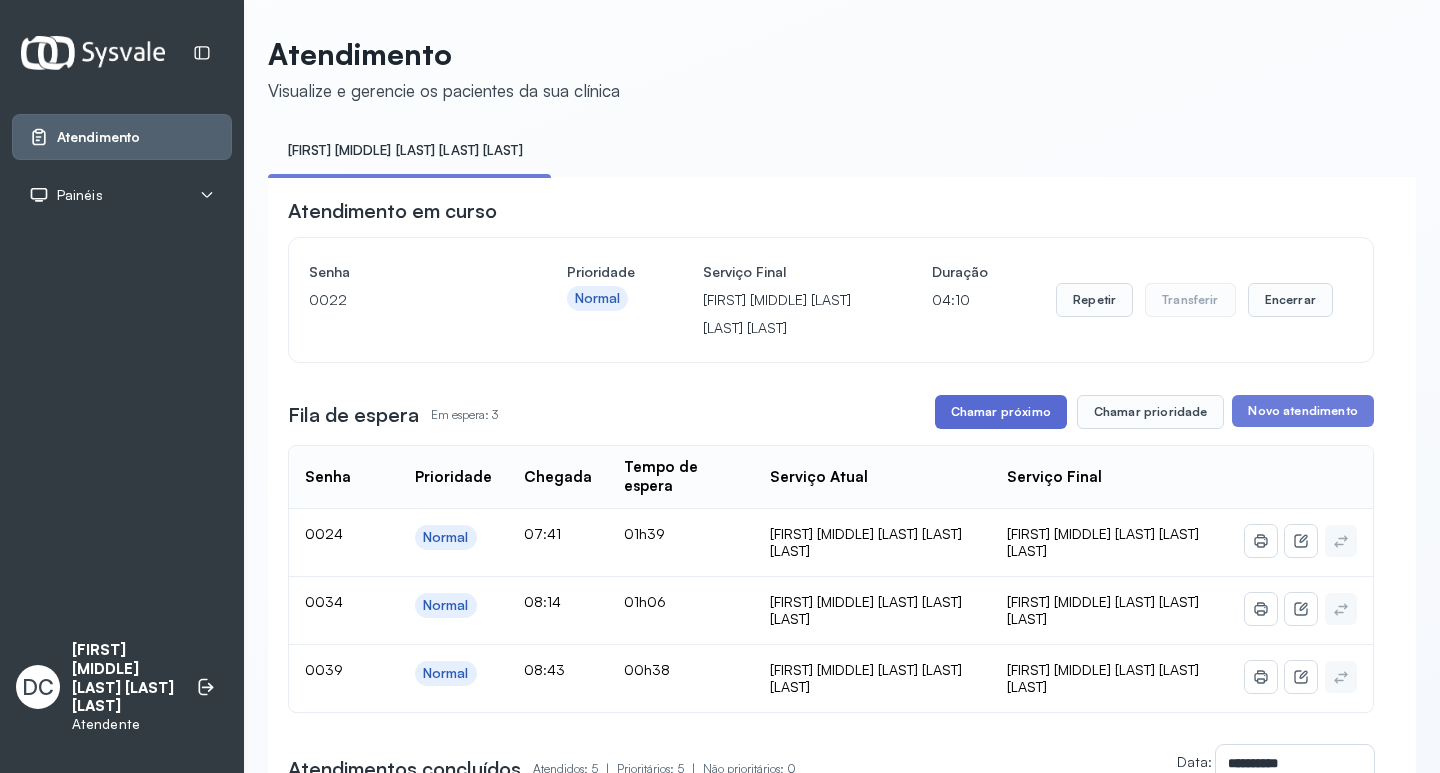 click on "Chamar próximo" at bounding box center (1001, 412) 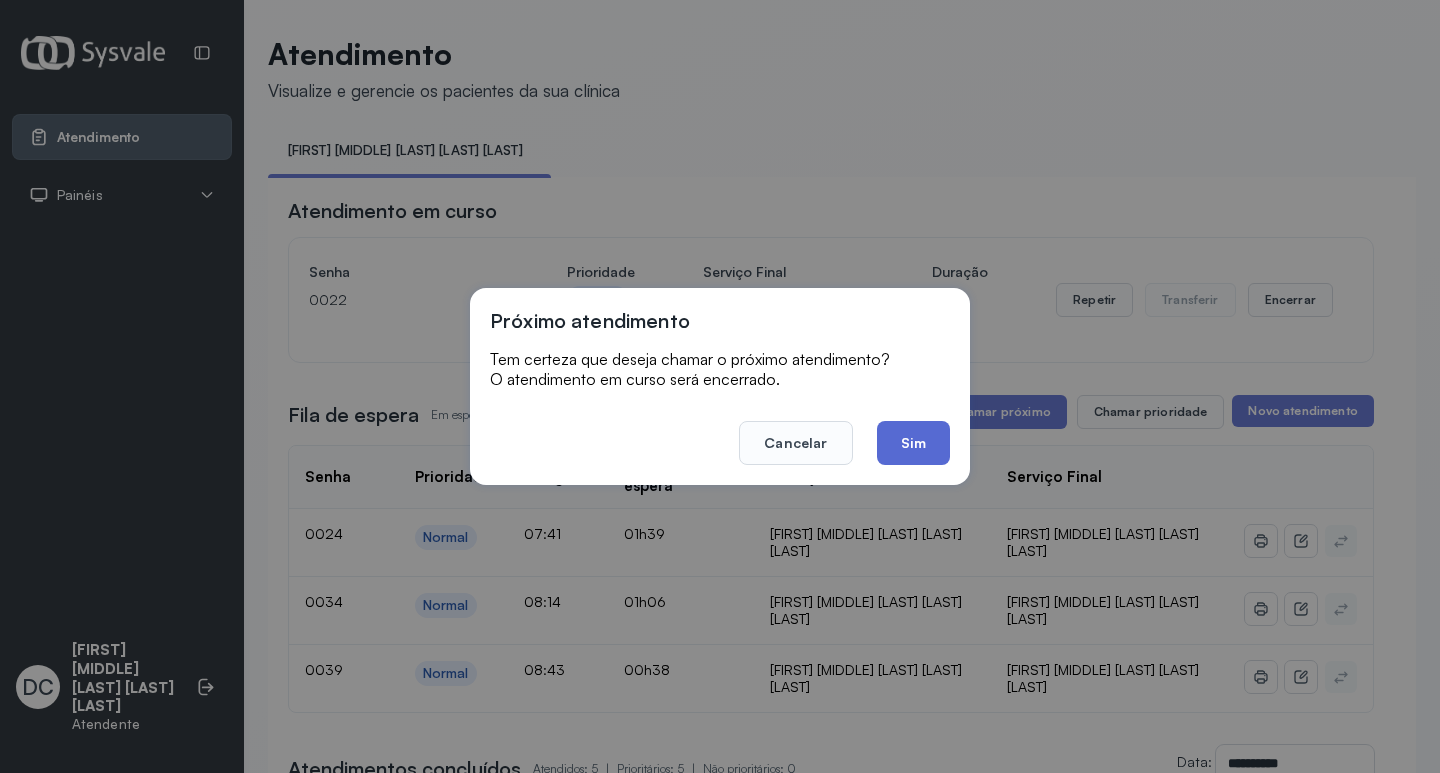 click on "Sim" 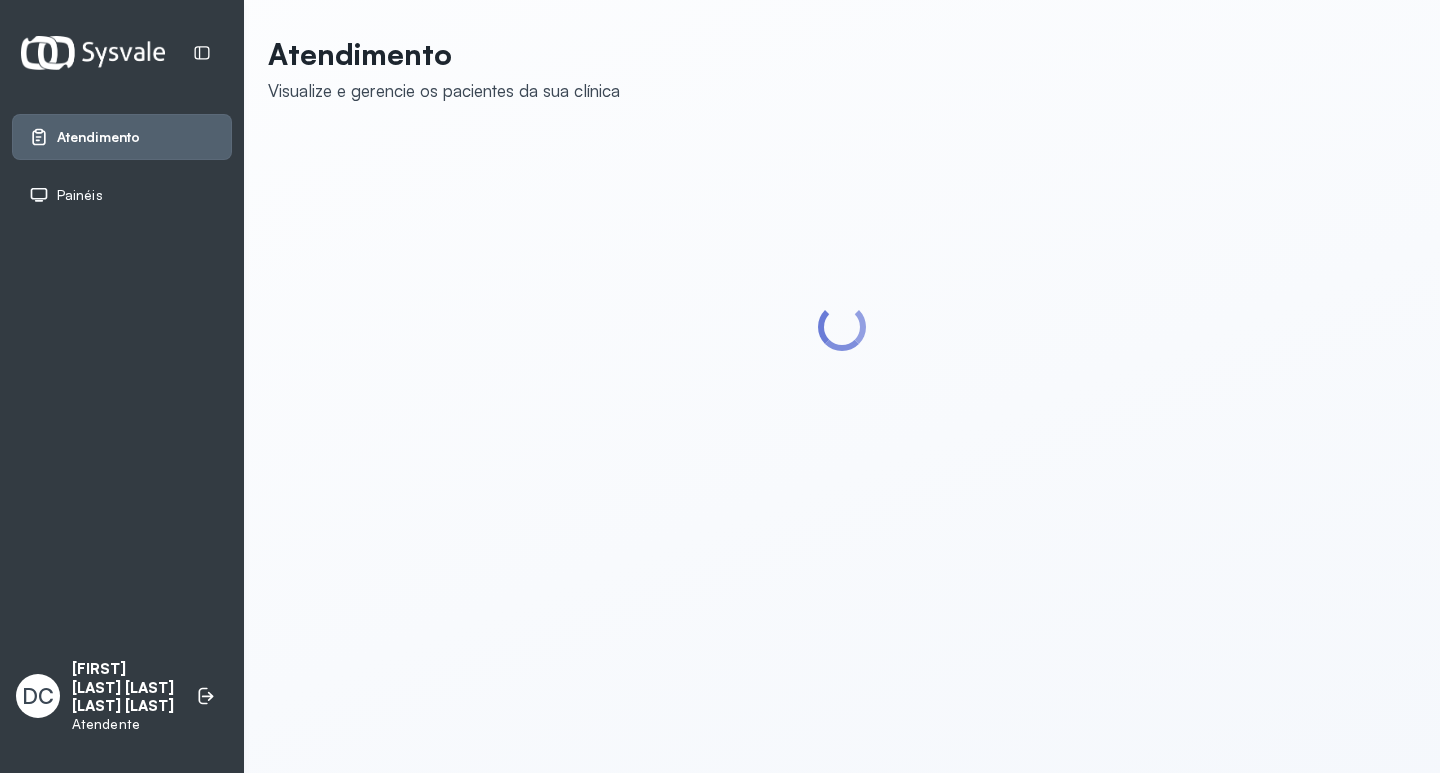 scroll, scrollTop: 0, scrollLeft: 0, axis: both 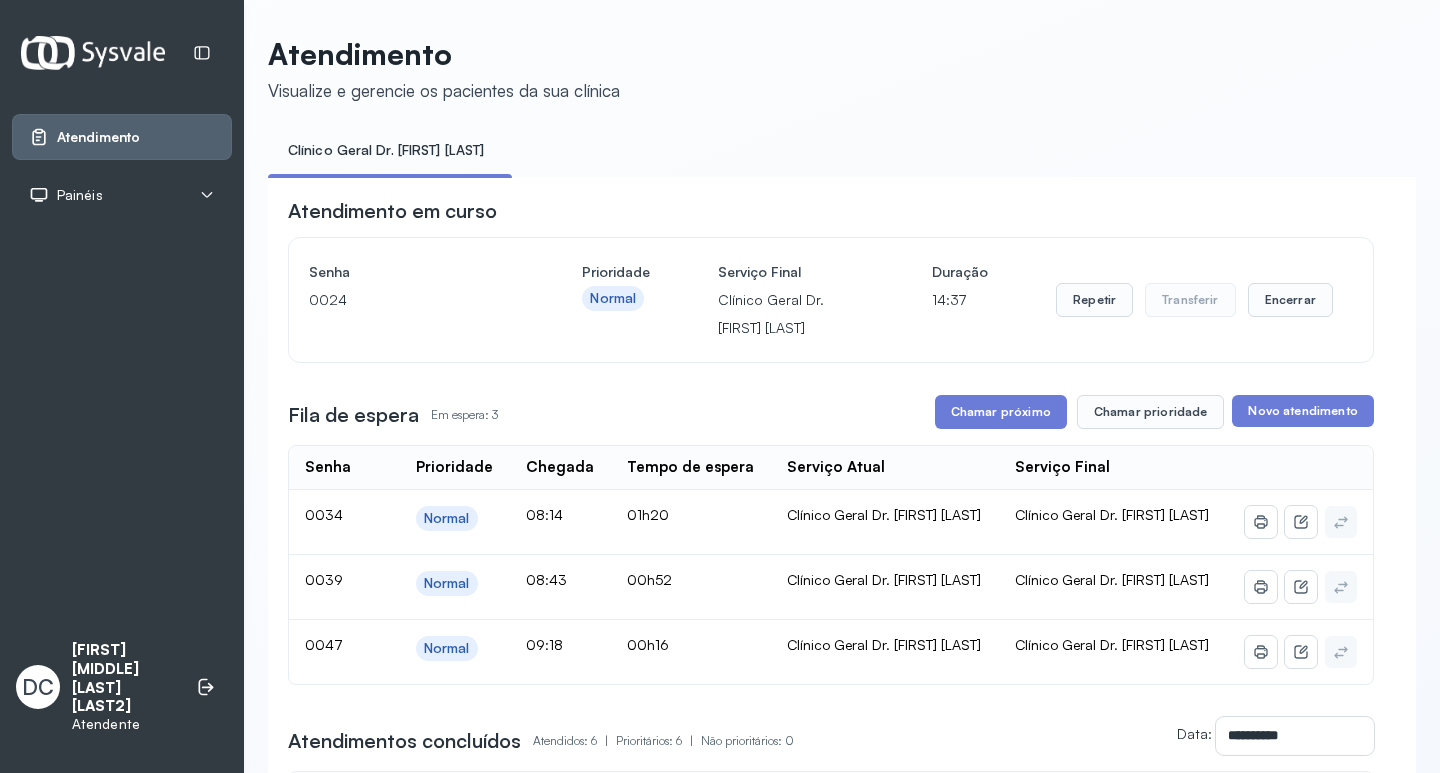 click on "**********" at bounding box center (831, 680) 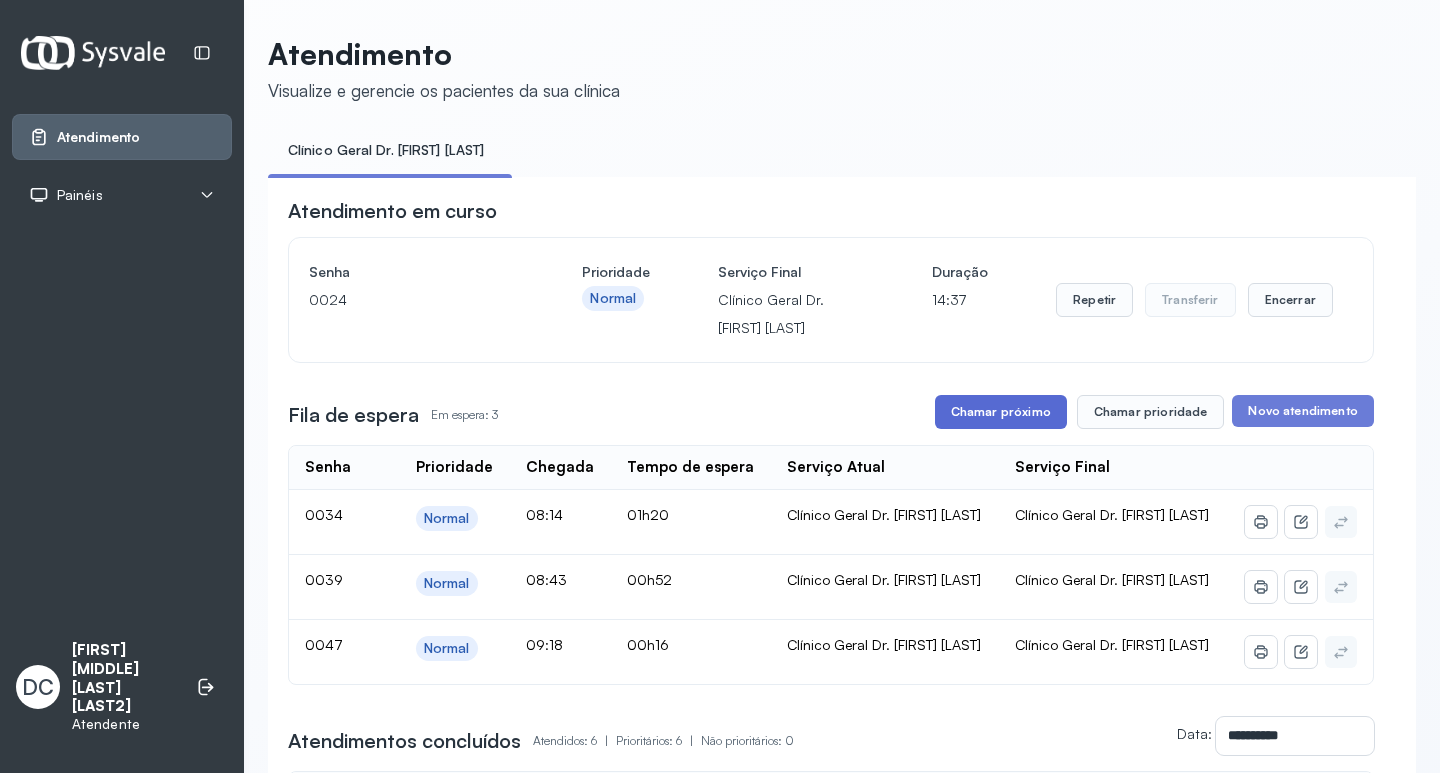 click on "Chamar próximo" at bounding box center [1001, 412] 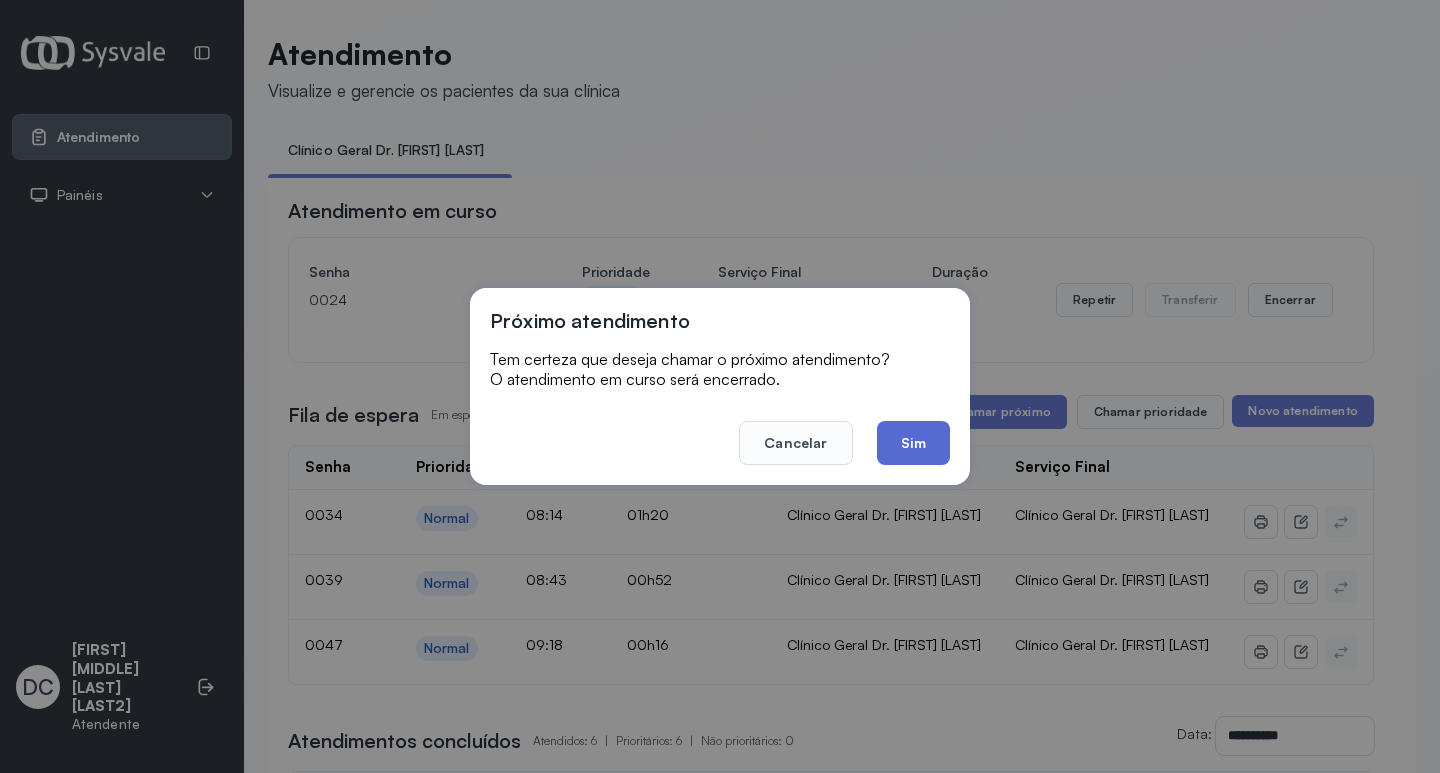 click on "Sim" 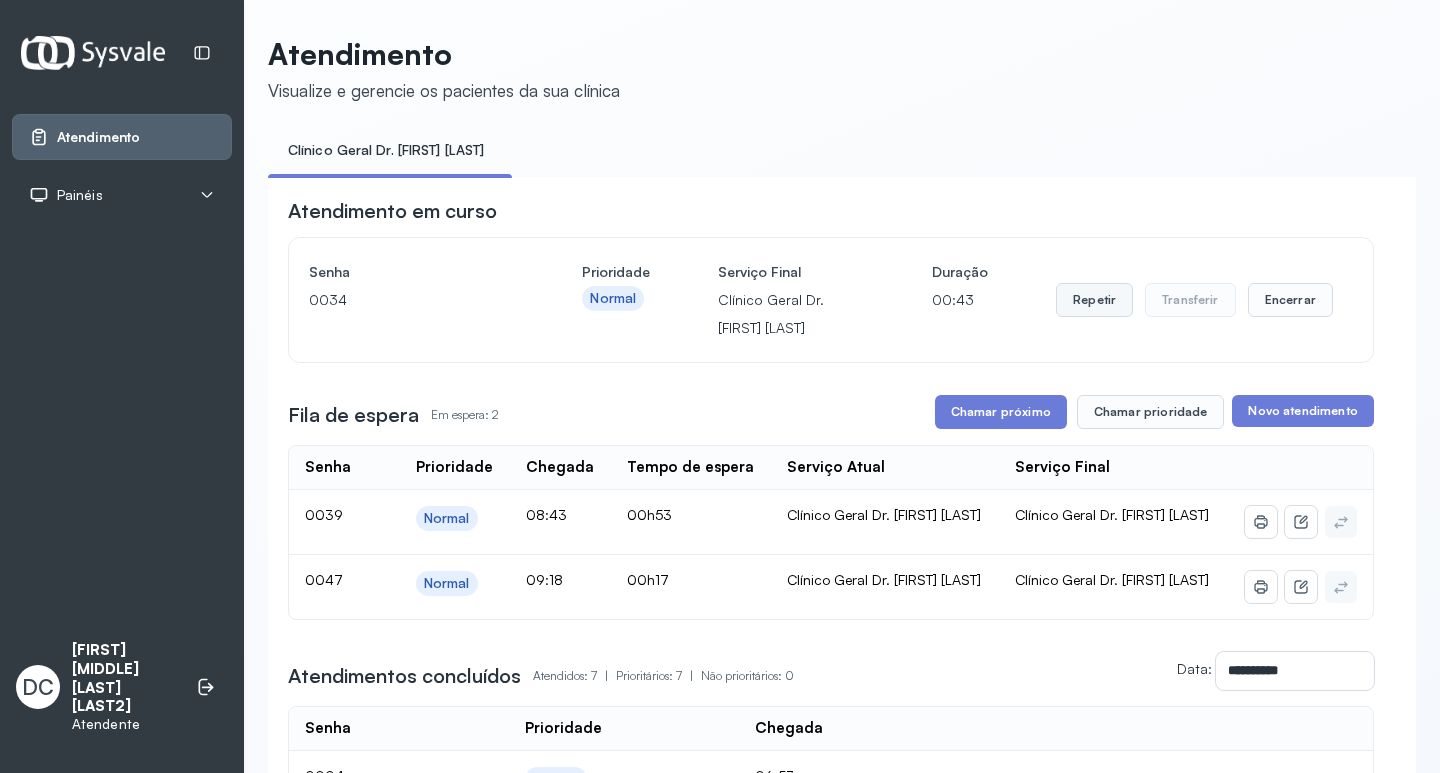 click on "Repetir" at bounding box center [1094, 300] 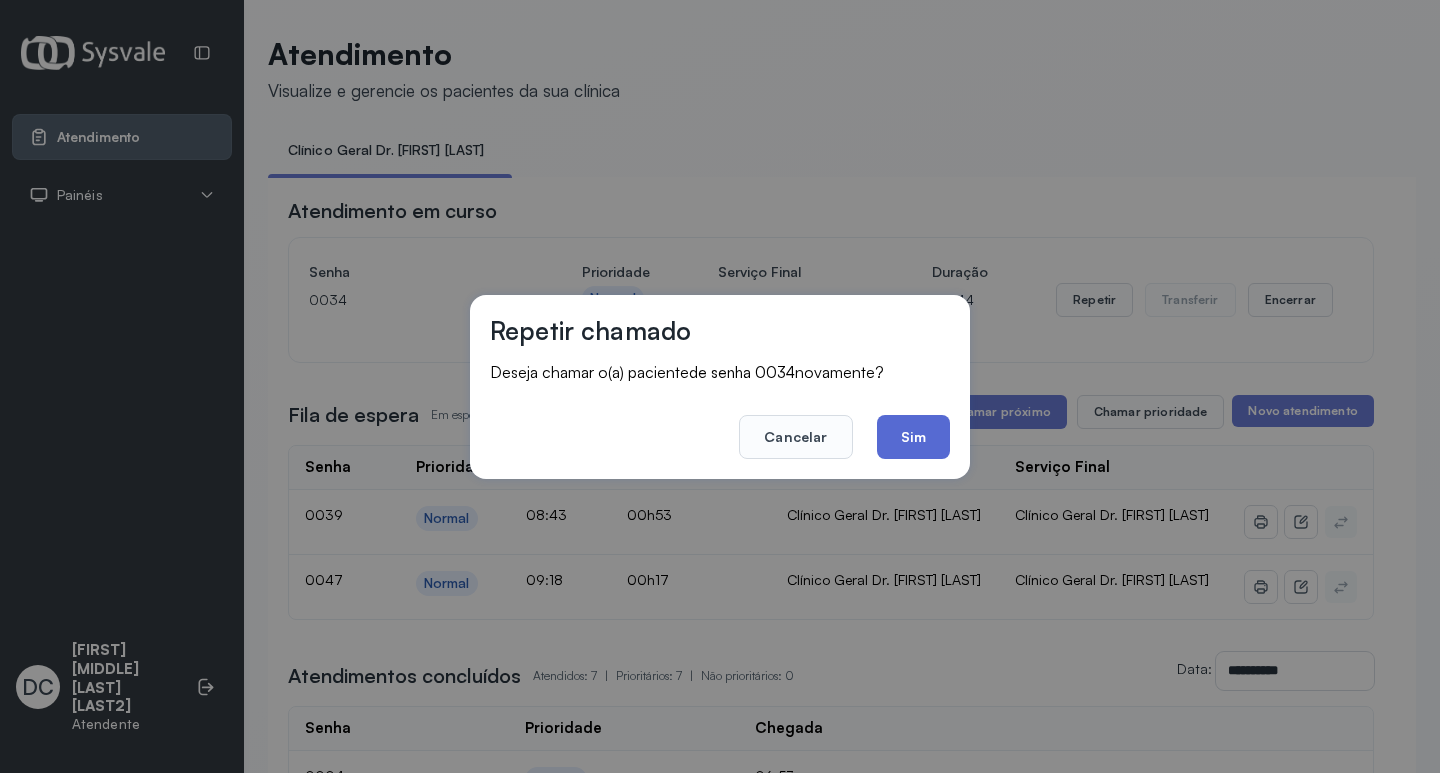 click on "Sim" 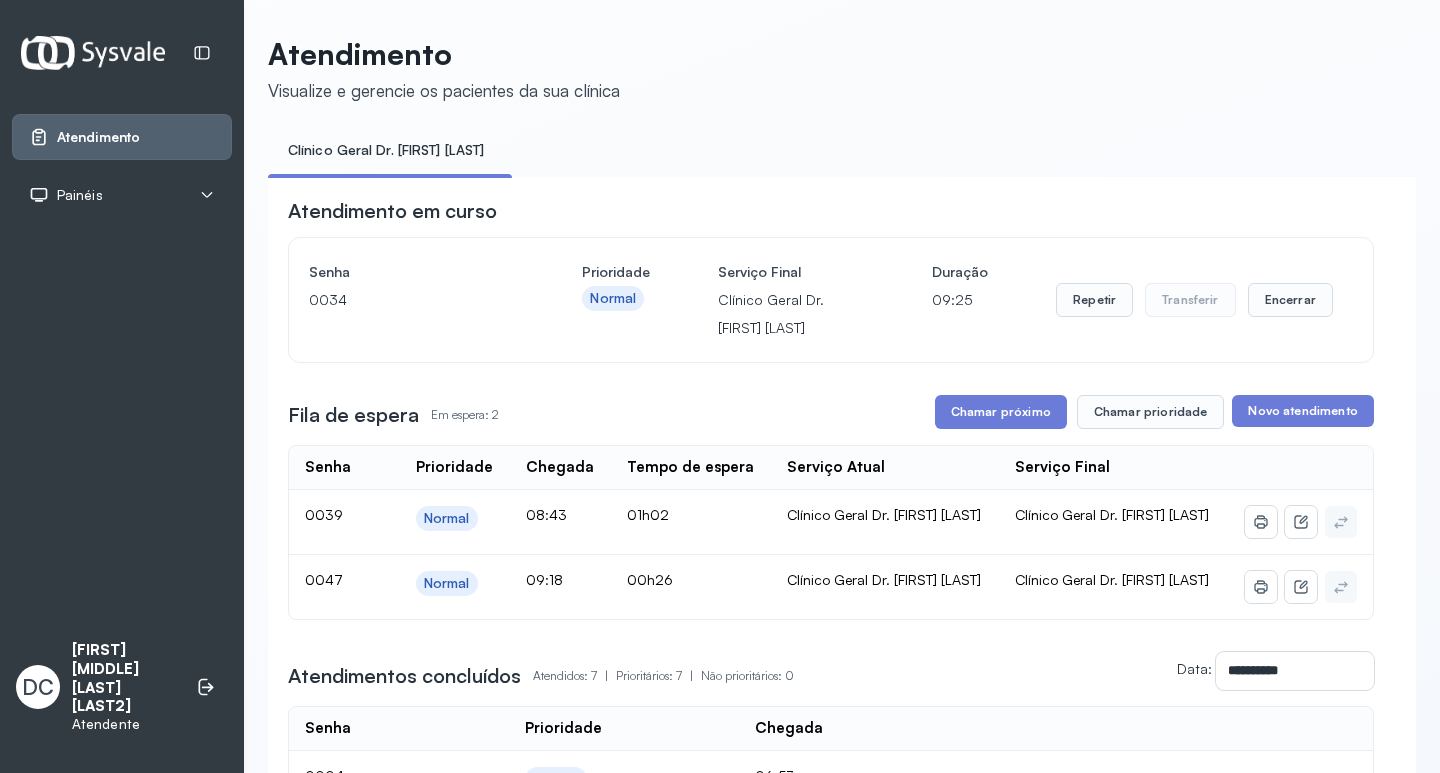 click on "**********" at bounding box center [831, 676] 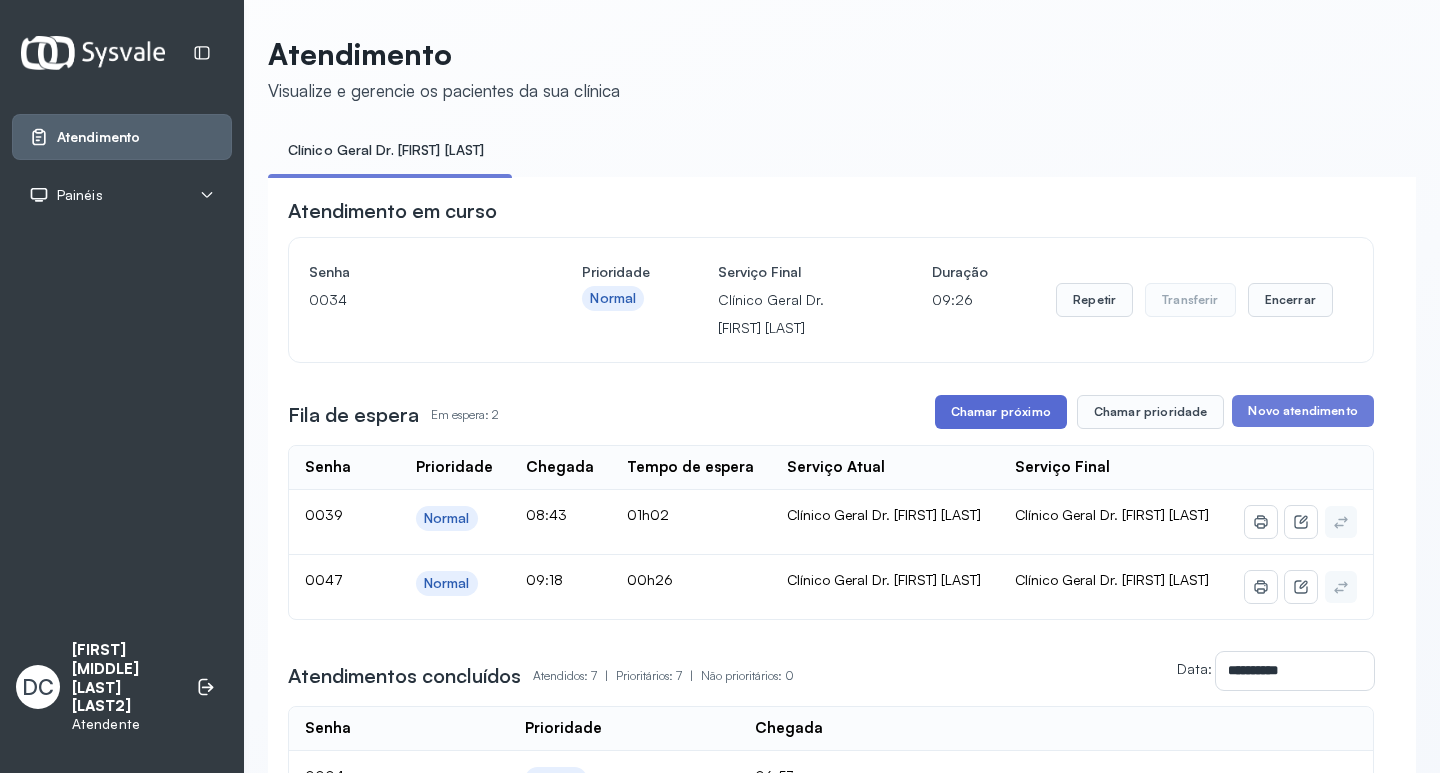 click on "Chamar próximo" at bounding box center (1001, 412) 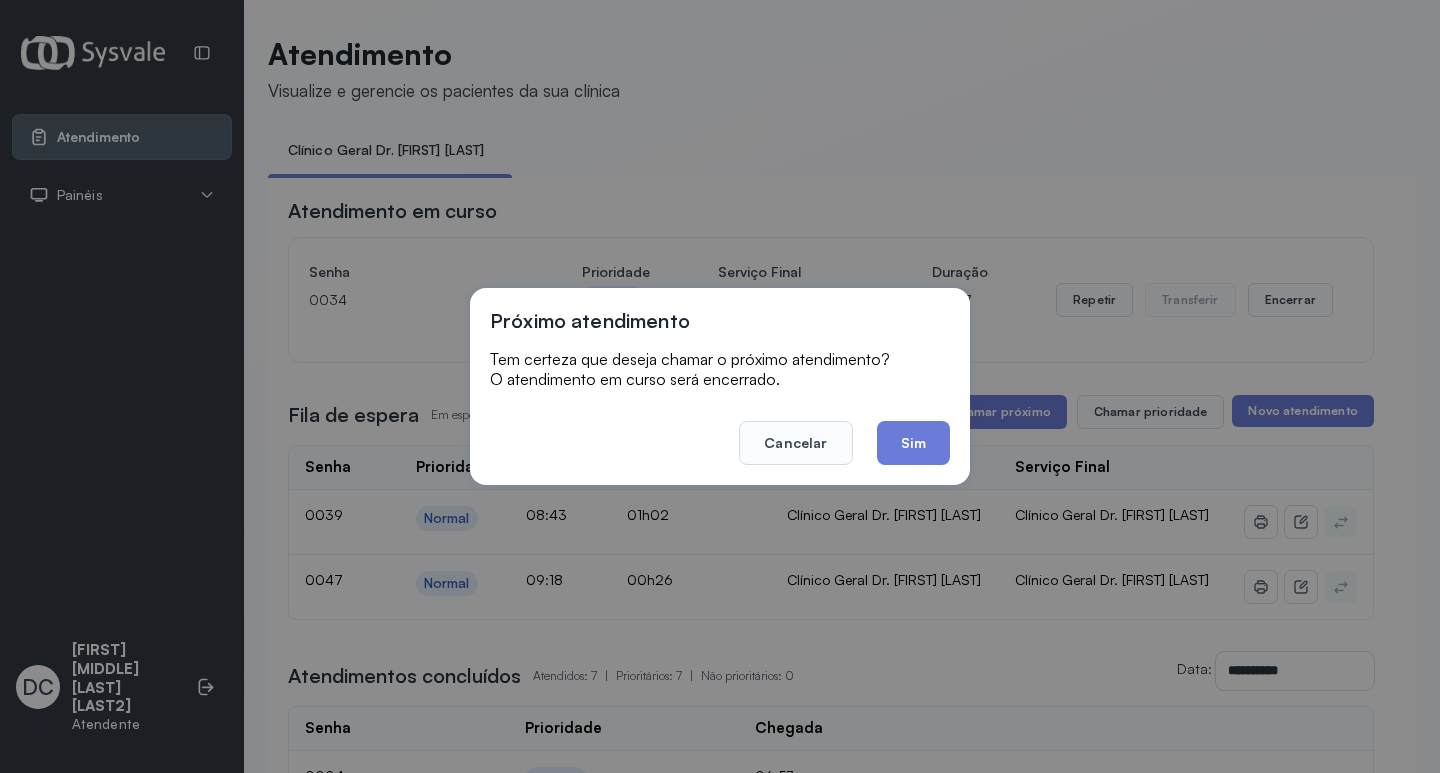 click on "Próximo atendimento Tem certeza que deseja chamar o próximo atendimento?  O atendimento em curso será encerrado.  Cancelar Sim" at bounding box center [720, 386] 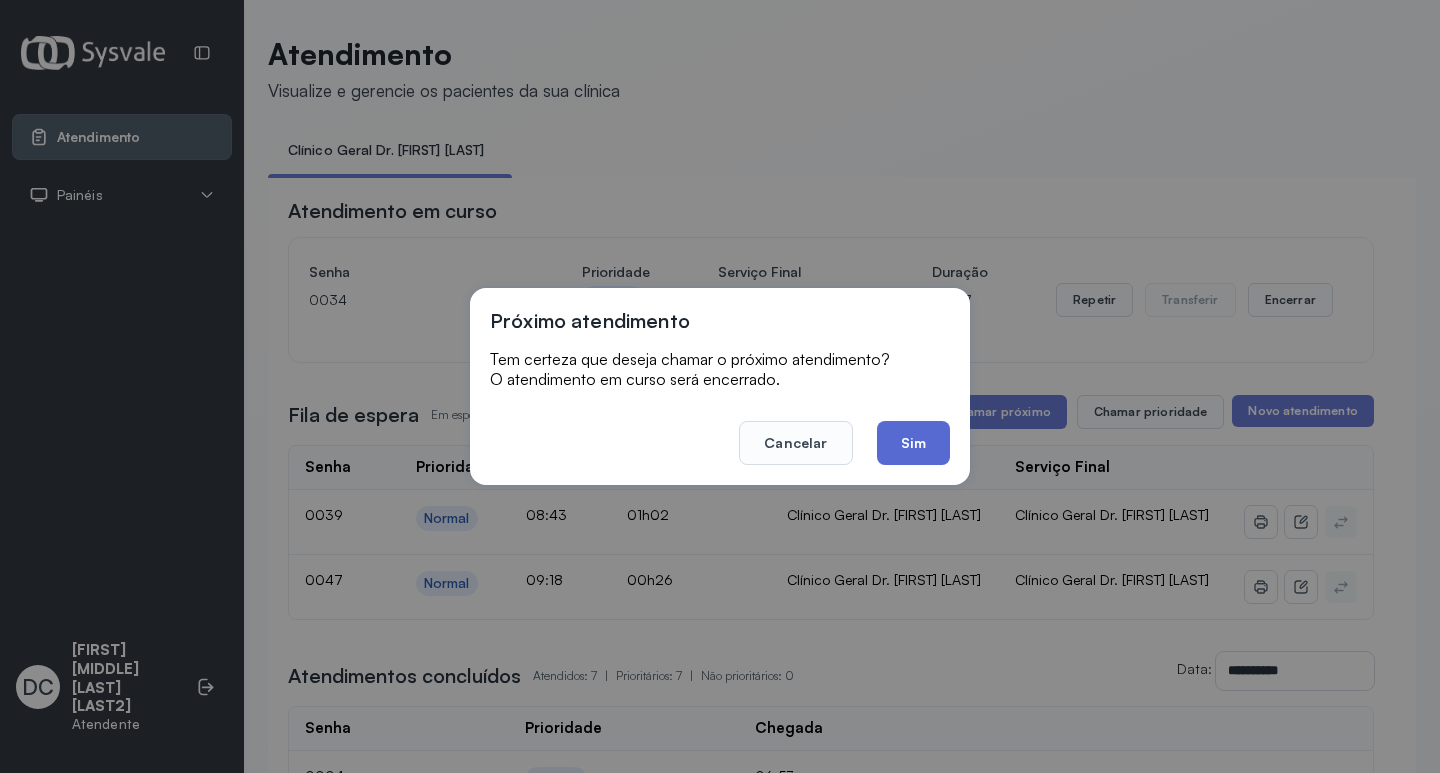 click on "Sim" 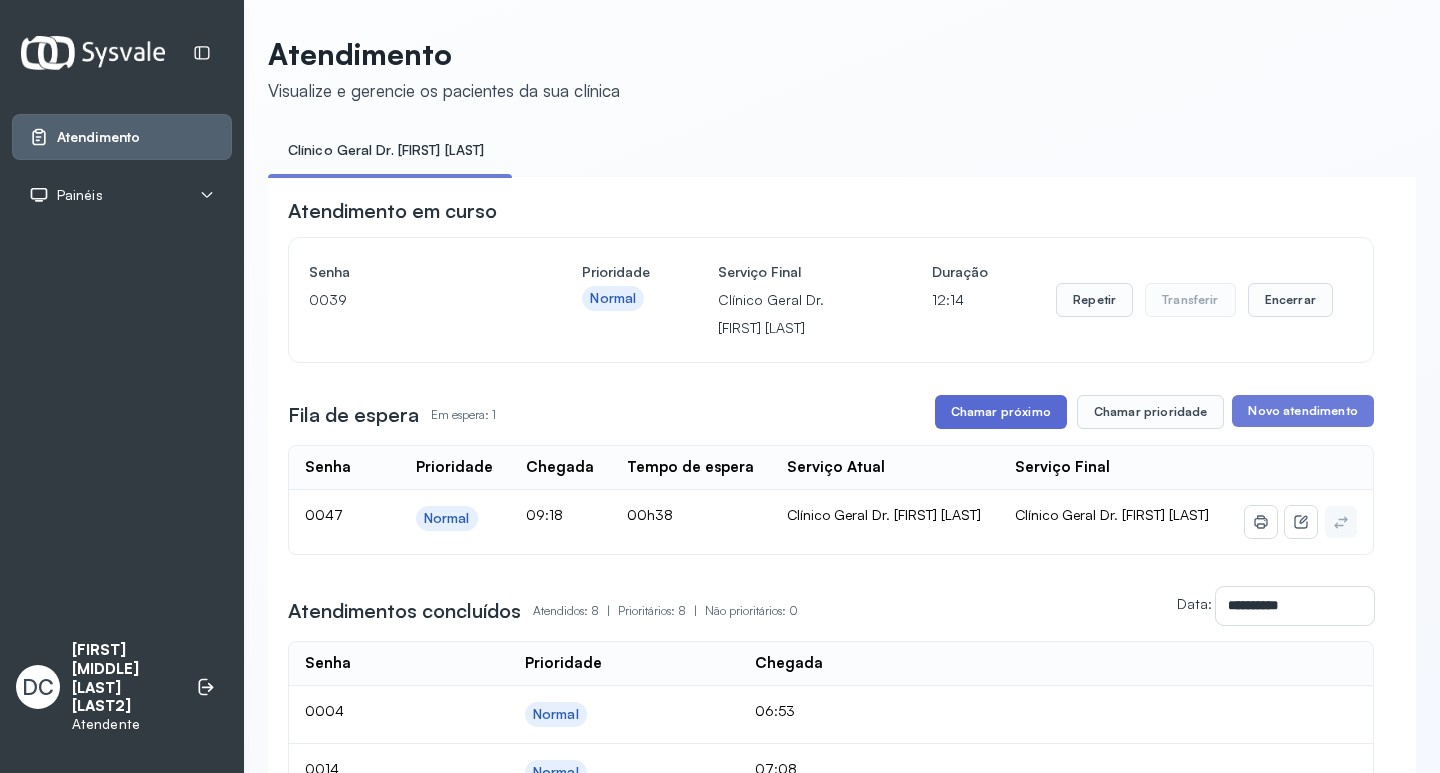 click on "Chamar próximo" at bounding box center [1001, 412] 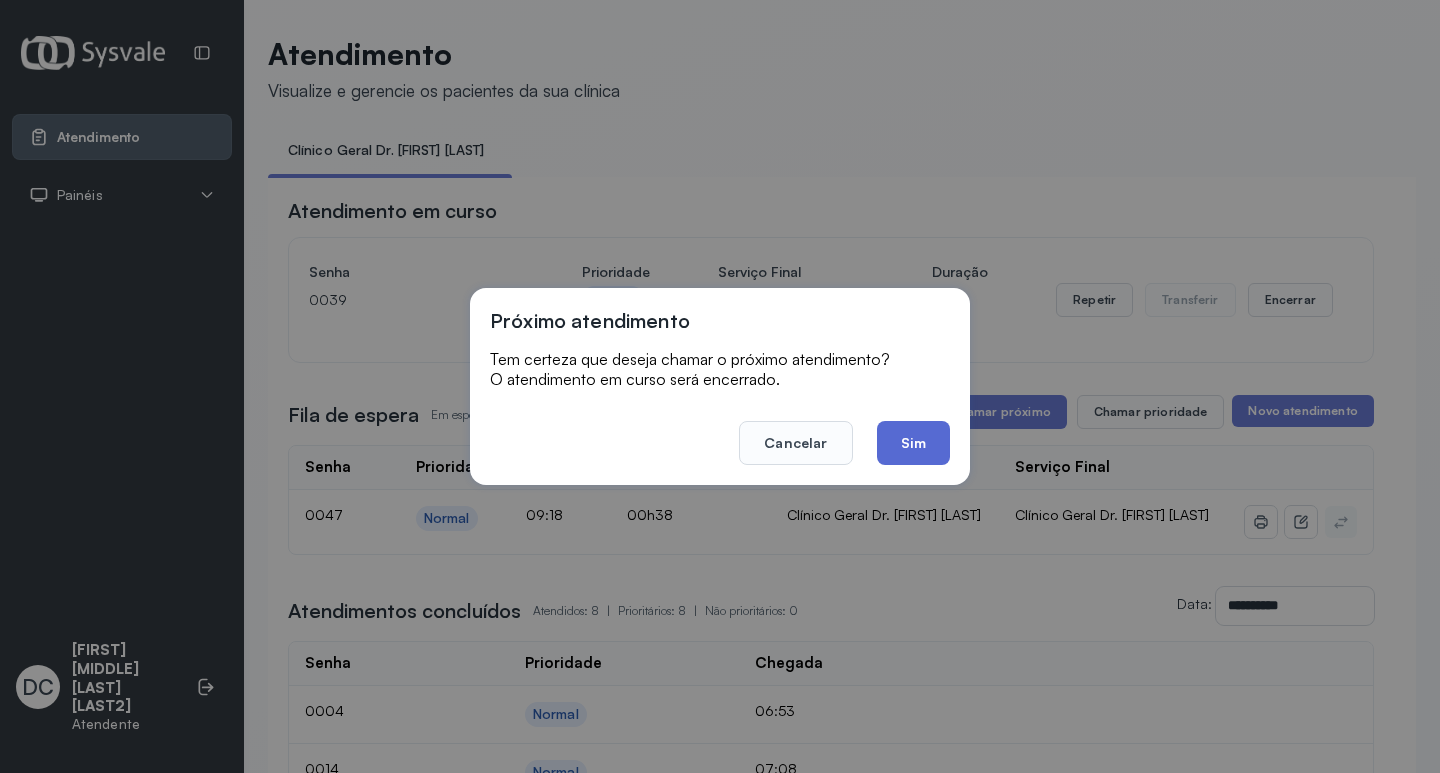 click on "Sim" 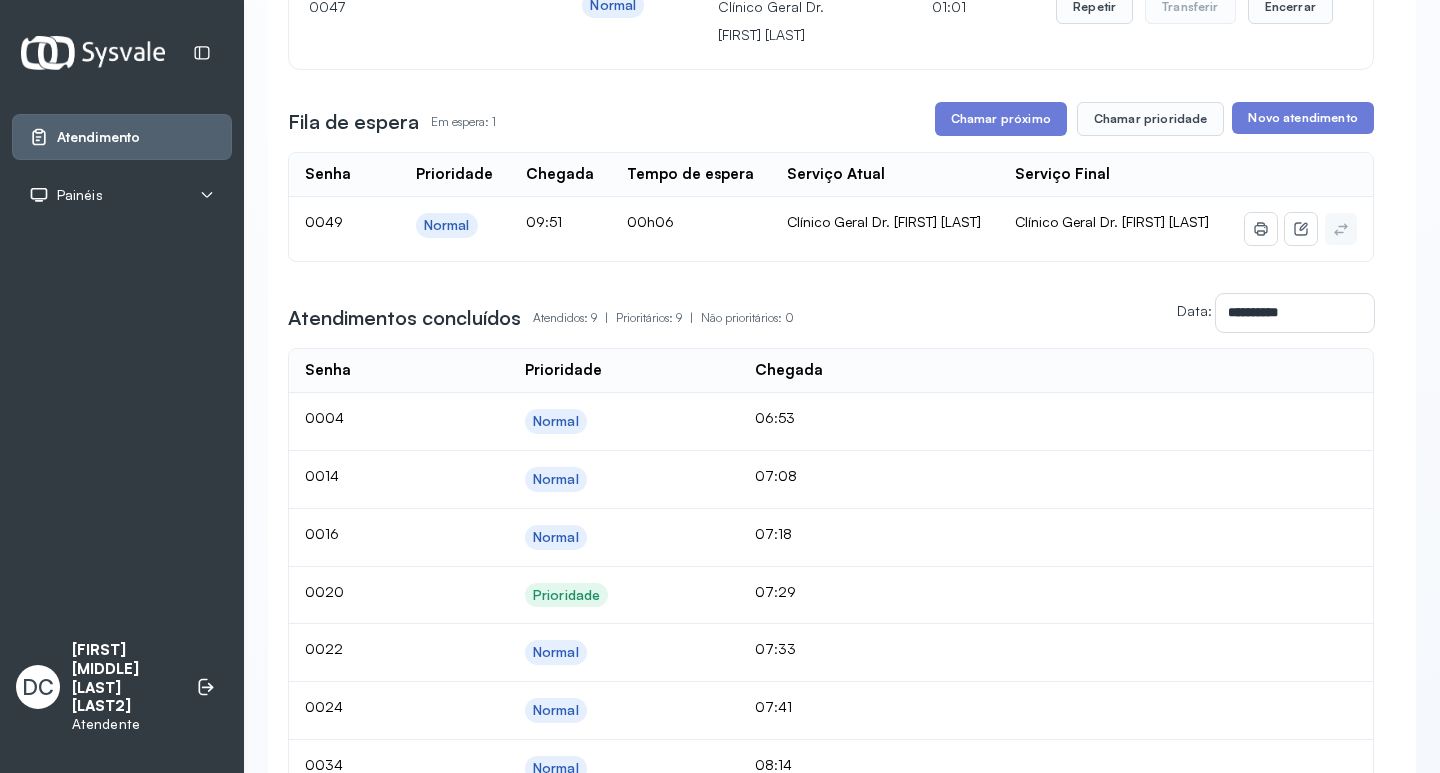 scroll, scrollTop: 300, scrollLeft: 0, axis: vertical 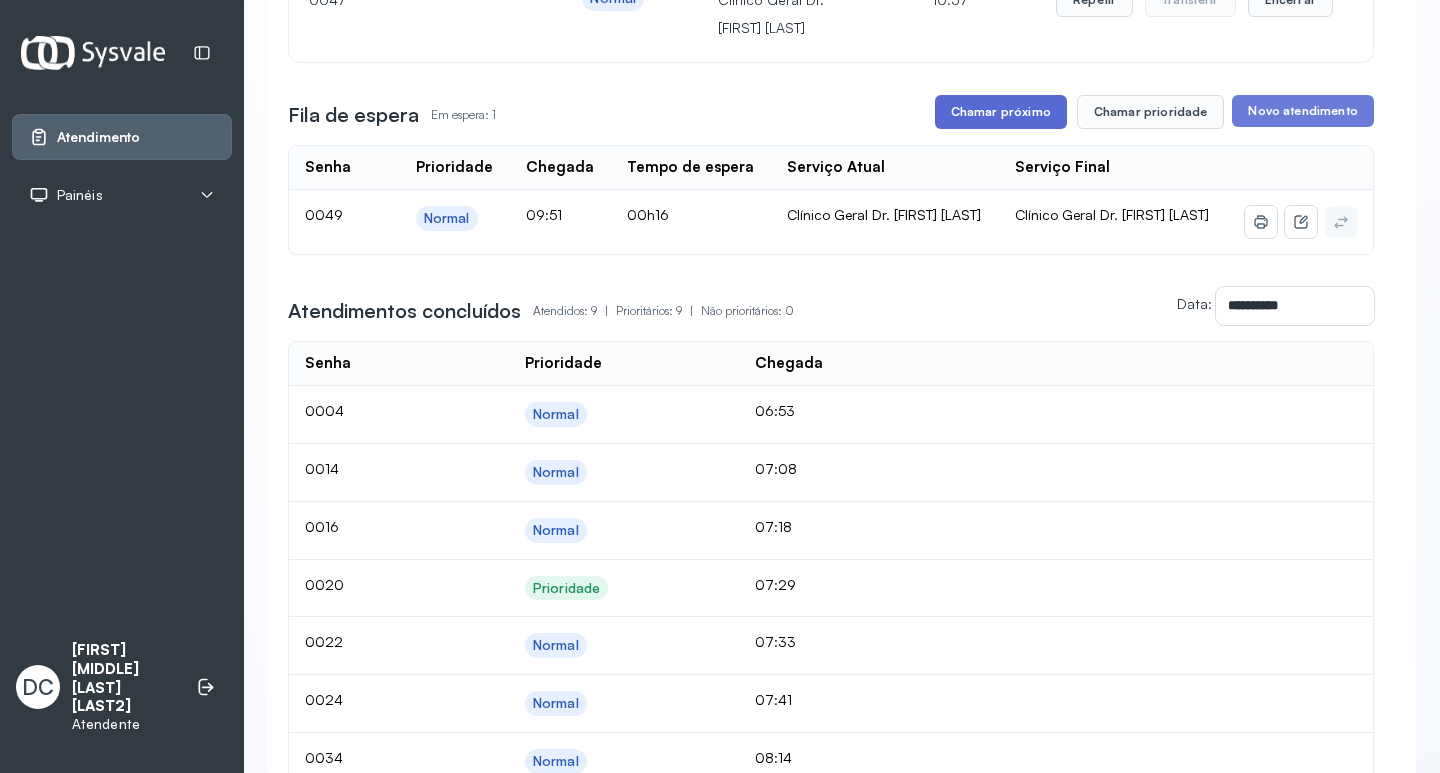 click on "Chamar próximo" at bounding box center (1001, 112) 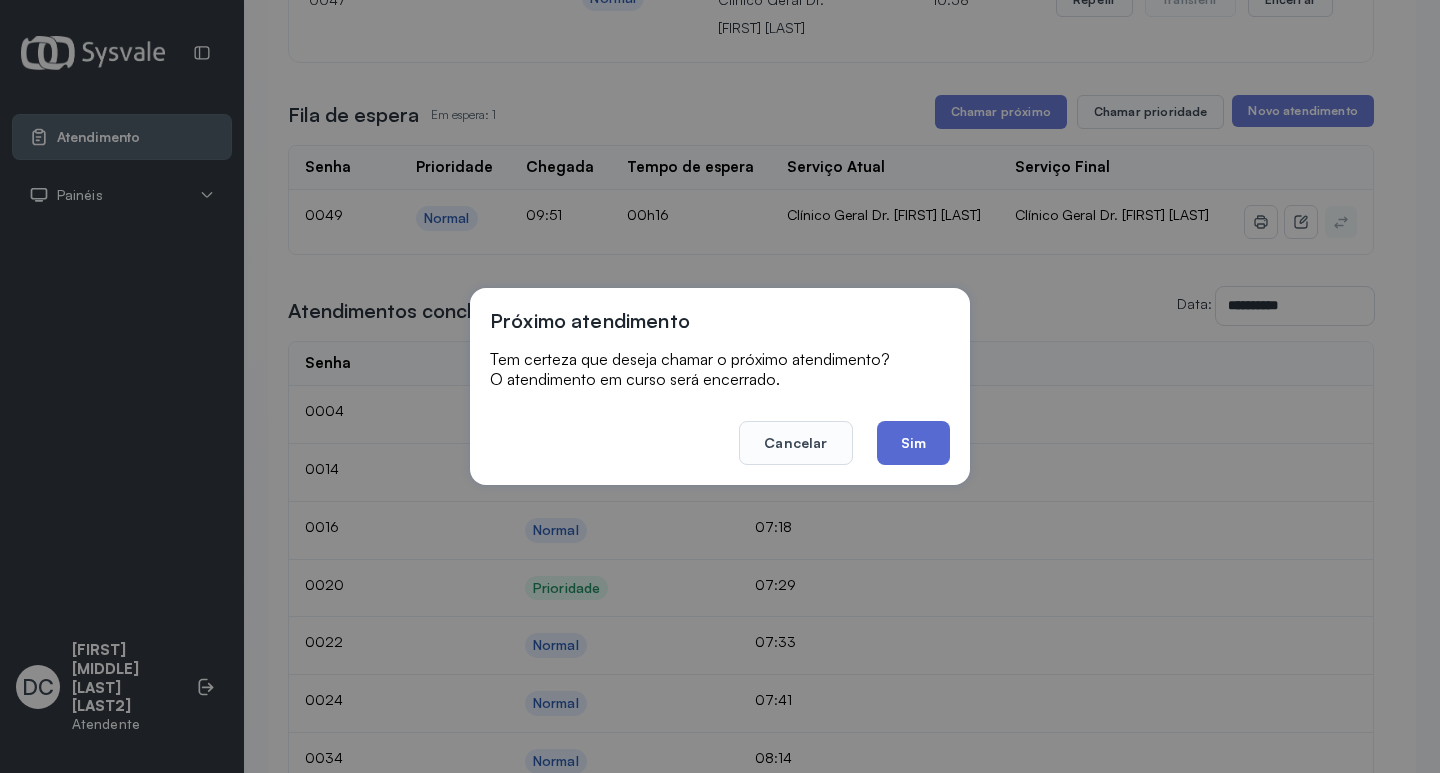 click on "Sim" 